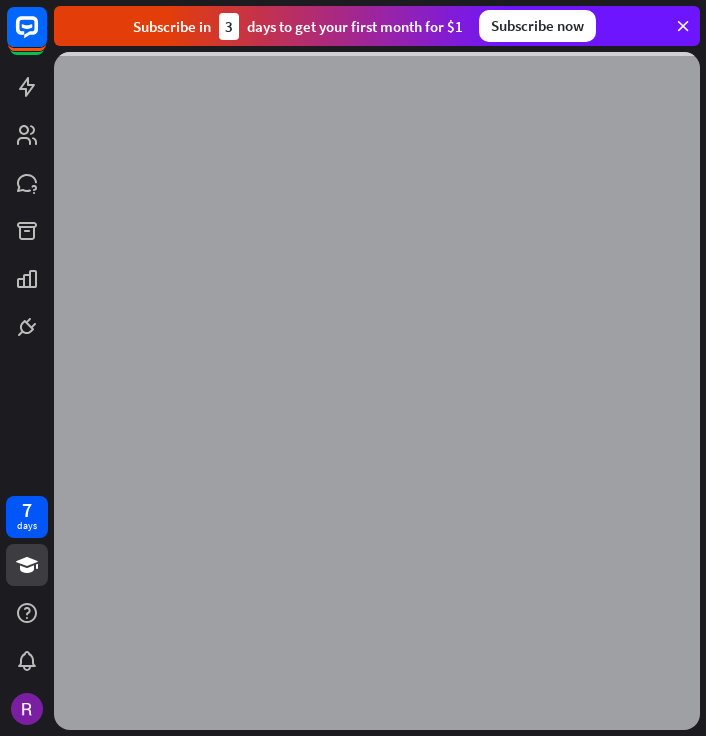 scroll, scrollTop: 0, scrollLeft: 0, axis: both 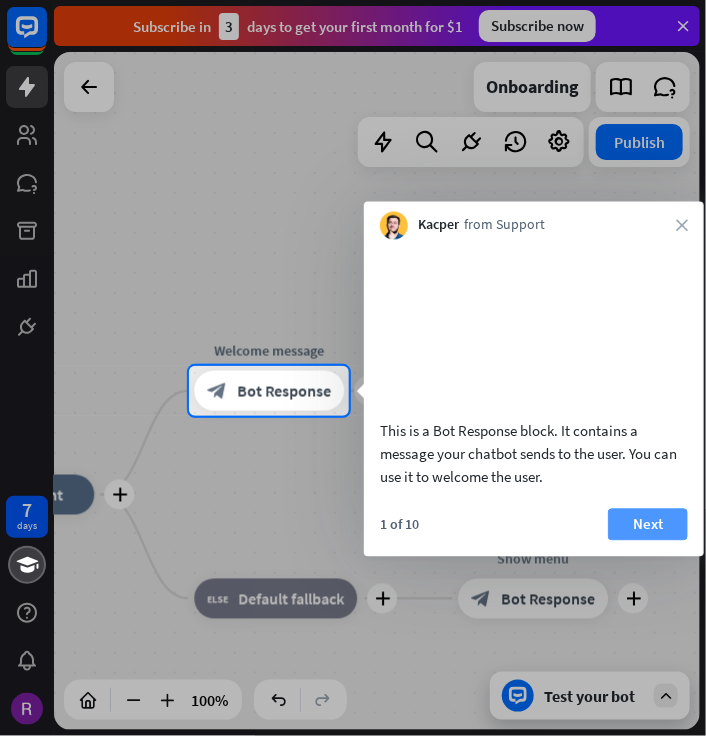 click on "Next" at bounding box center (648, 524) 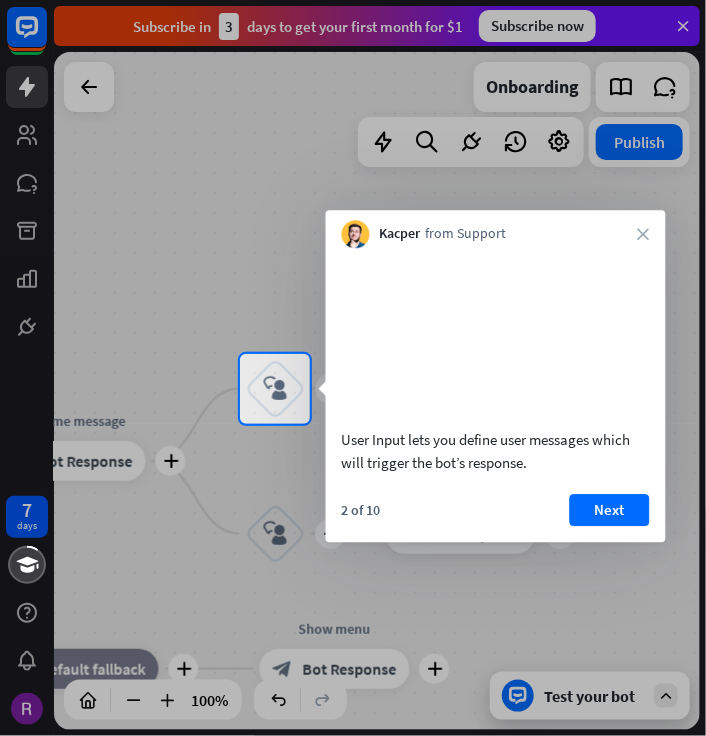 click on "2 of 10
Next" at bounding box center (496, 518) 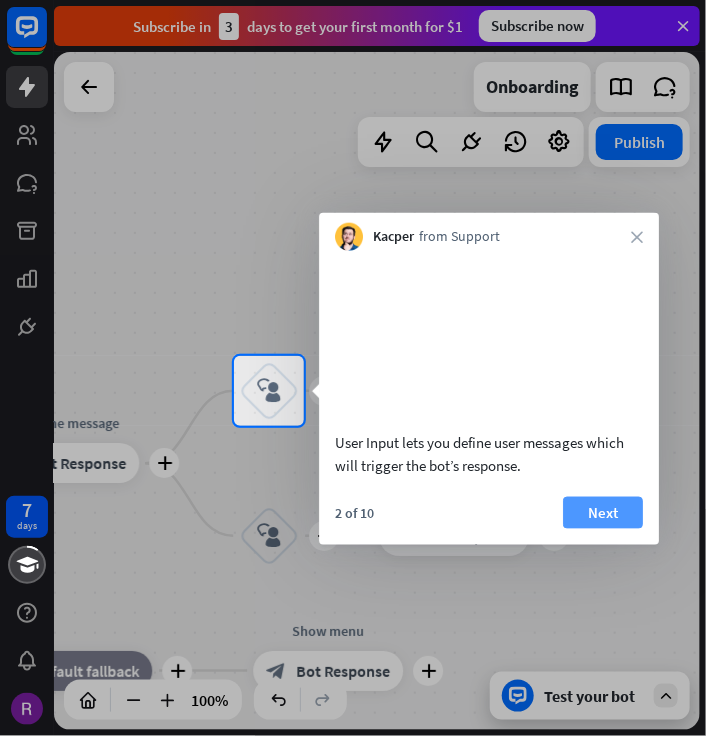 click on "Next" at bounding box center (603, 512) 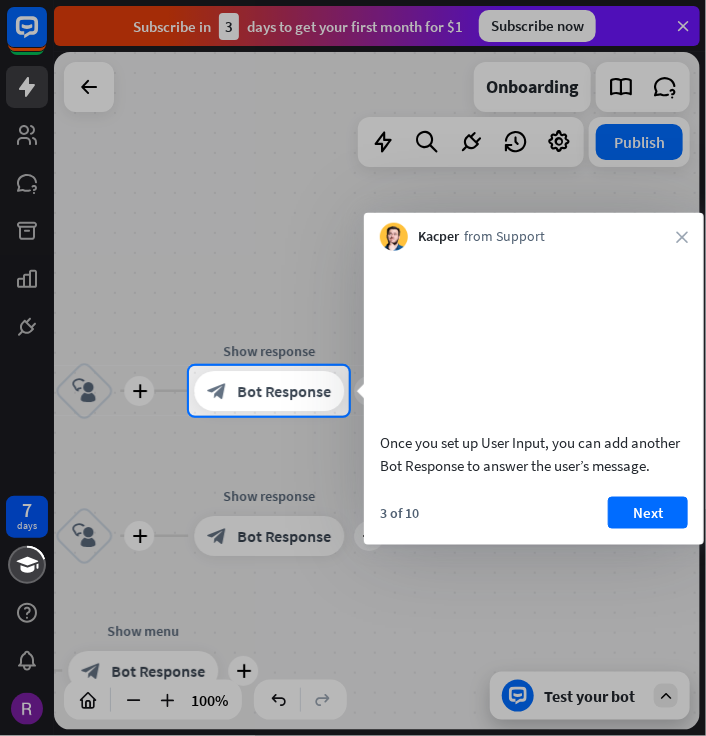 click on "Next" at bounding box center [648, 512] 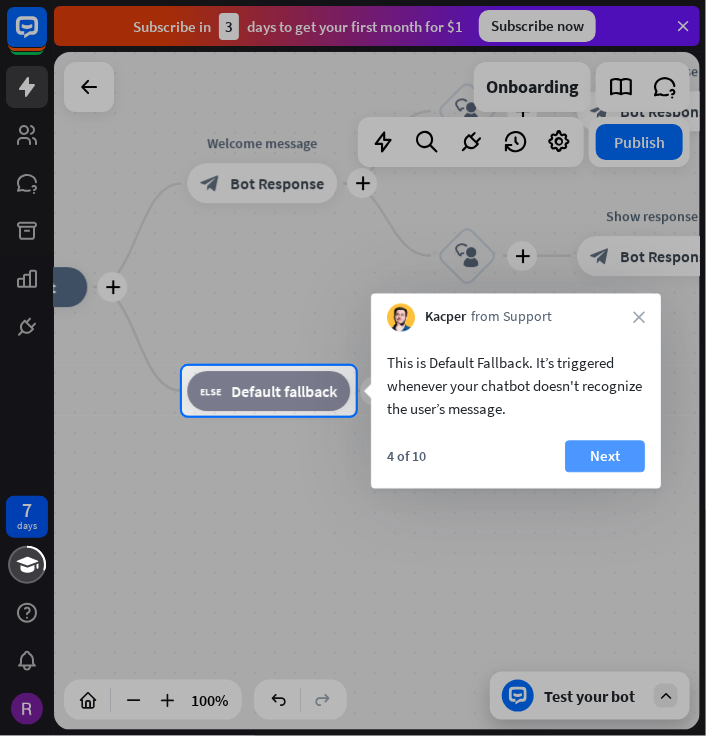 click on "Next" at bounding box center (605, 457) 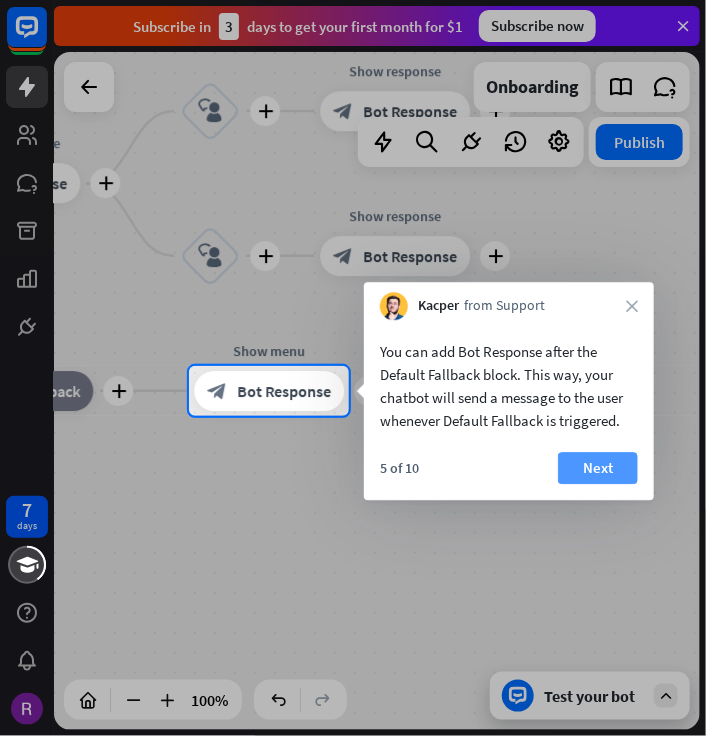 click on "Next" at bounding box center [598, 468] 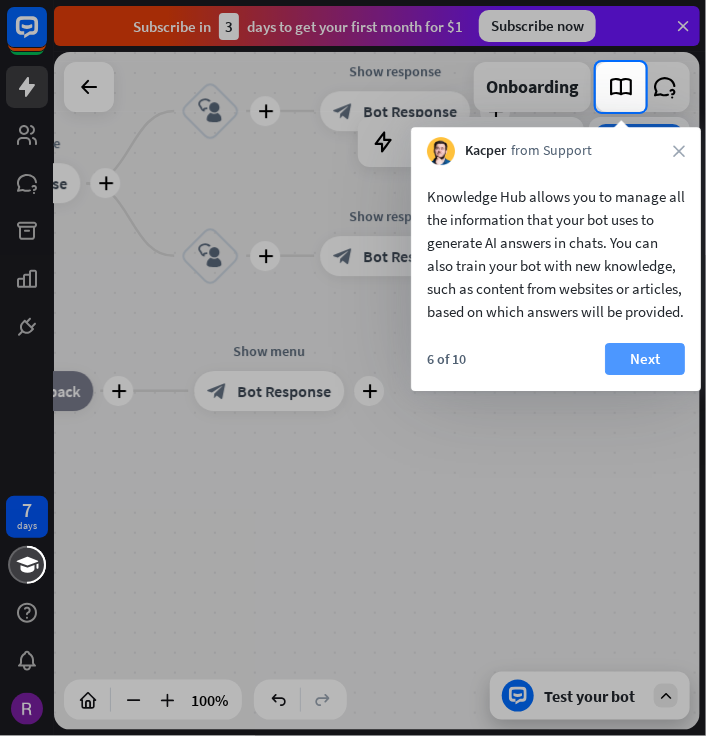 click on "Next" at bounding box center [645, 359] 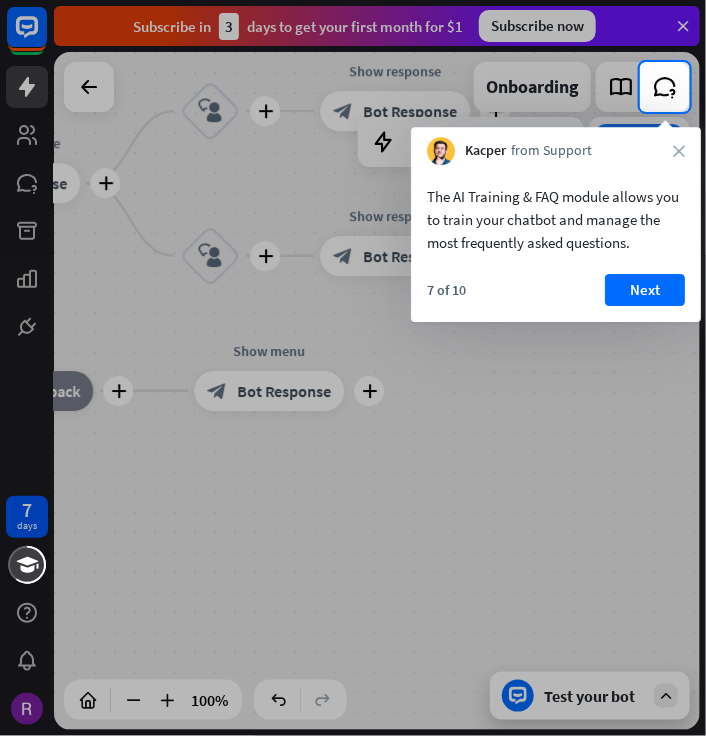 click on "Next" at bounding box center (645, 290) 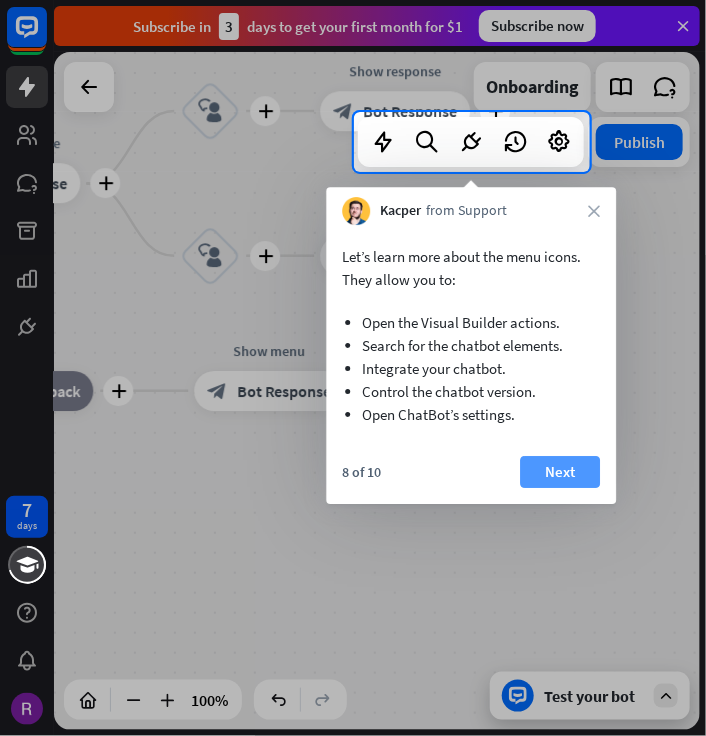 click on "Next" at bounding box center [560, 472] 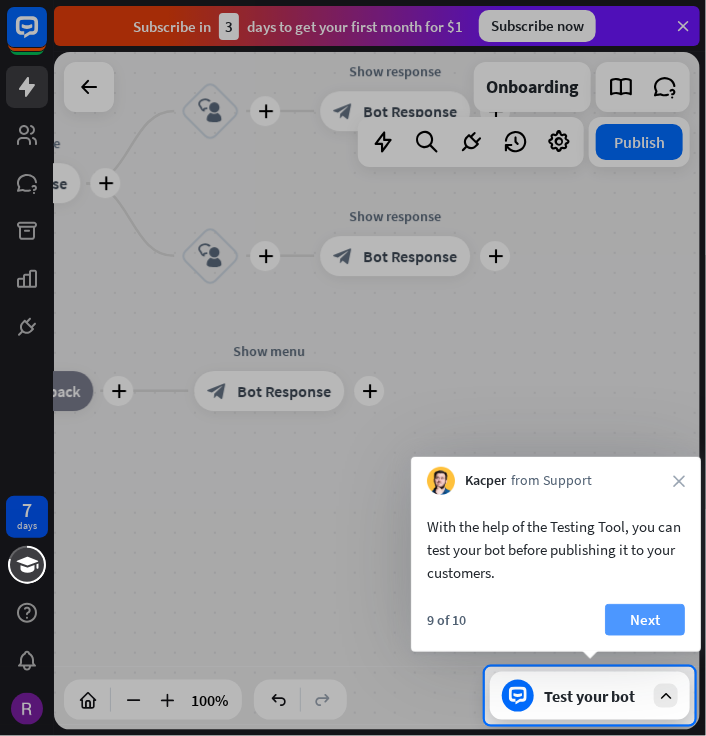 drag, startPoint x: 628, startPoint y: 609, endPoint x: 614, endPoint y: 588, distance: 25.23886 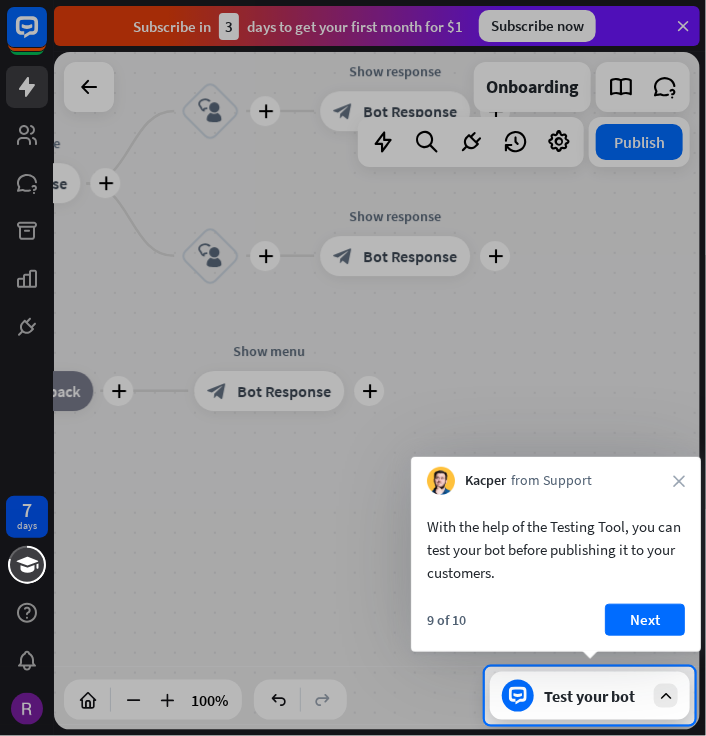 click on "Next" at bounding box center [645, 620] 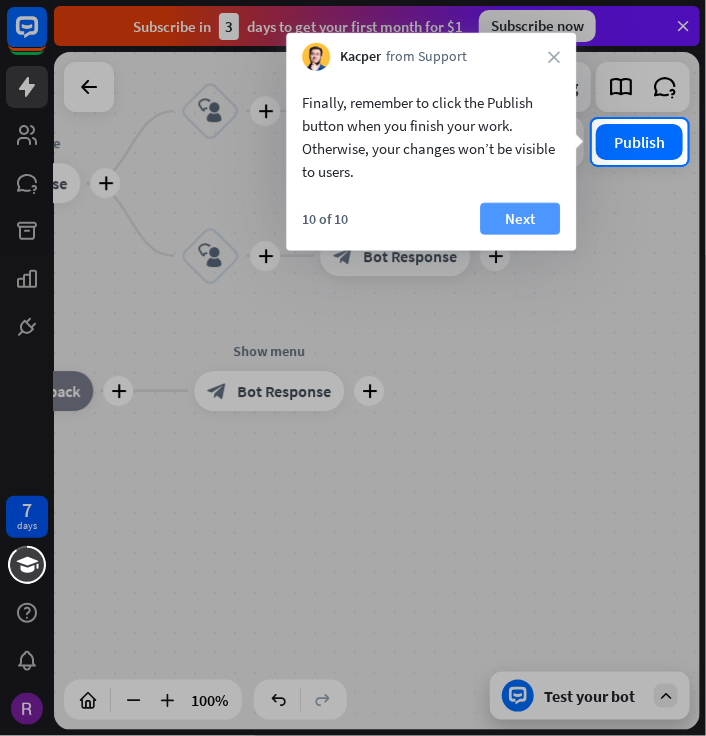 click on "Next" at bounding box center [520, 219] 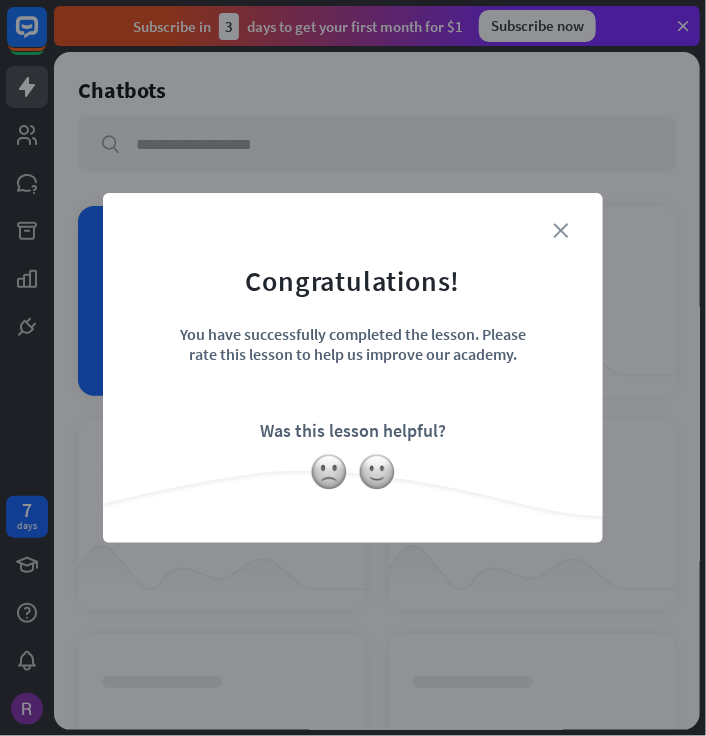 click on "close" at bounding box center (560, 230) 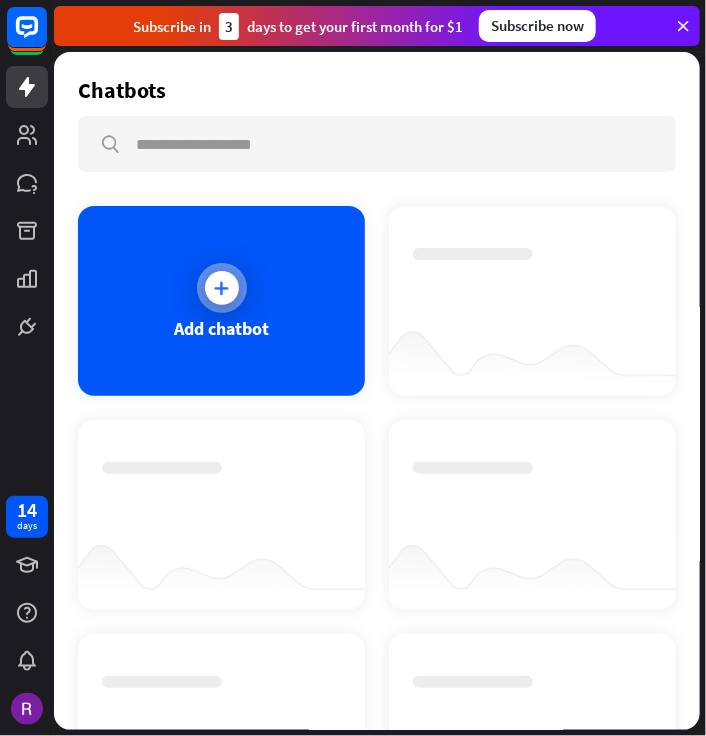 click at bounding box center (222, 288) 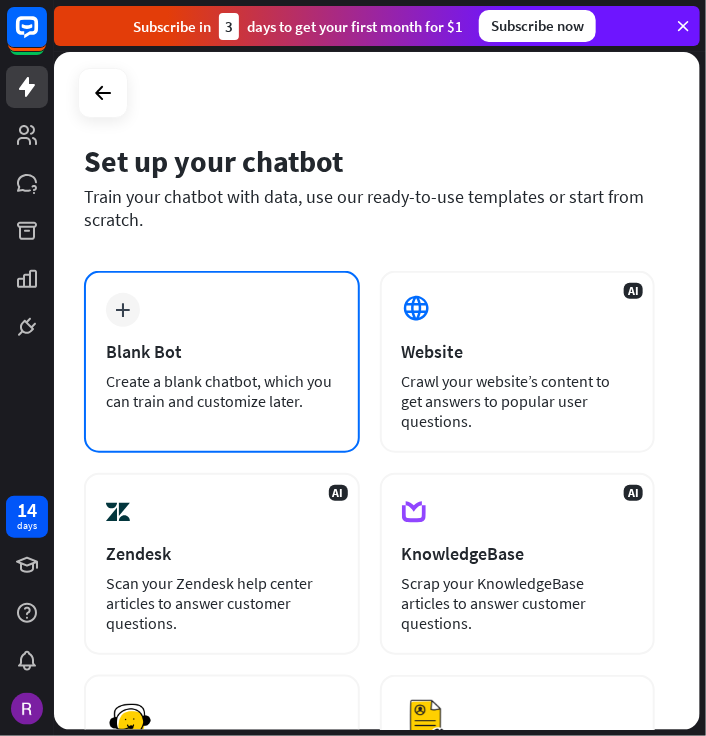 click on "Blank Bot" at bounding box center (222, 351) 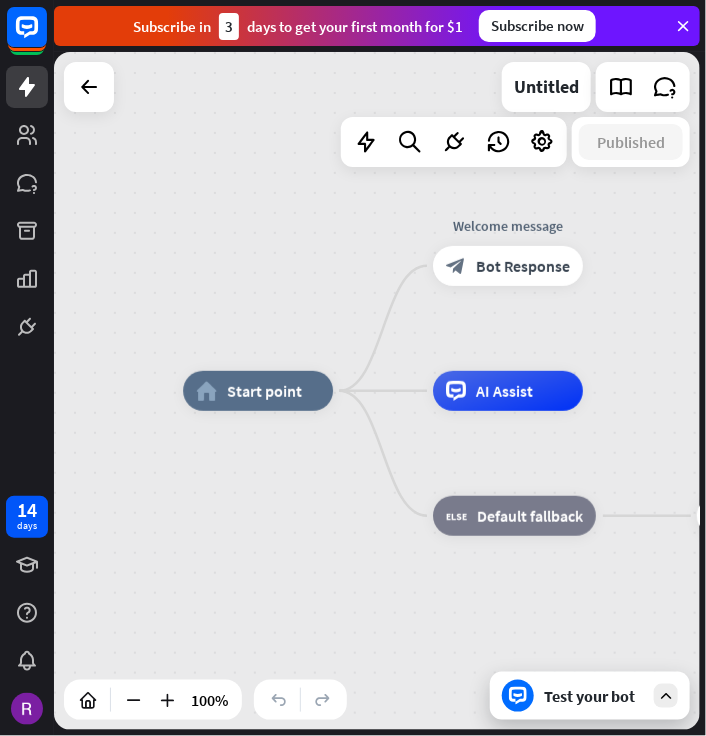 click on "Test your bot" at bounding box center (594, 696) 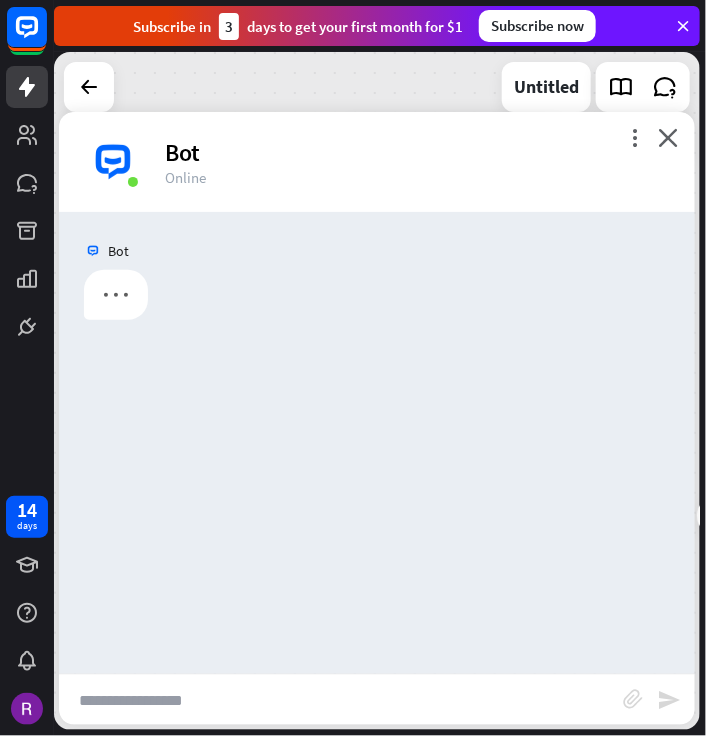 click at bounding box center [341, 700] 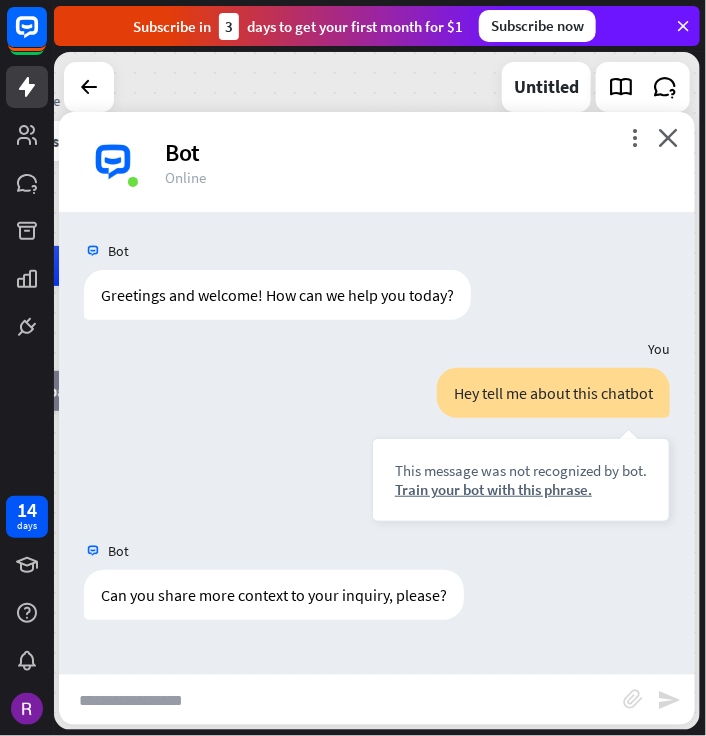 click at bounding box center (341, 700) 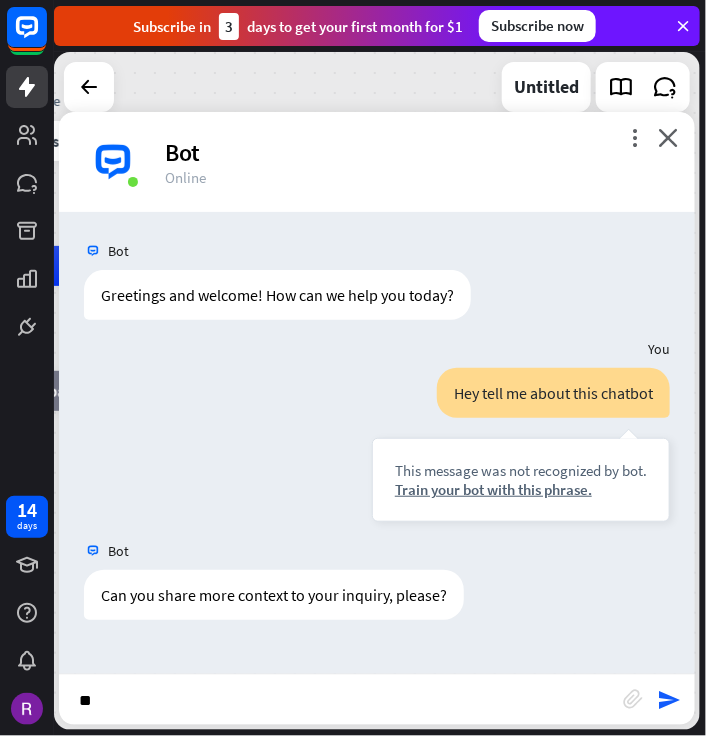type on "*" 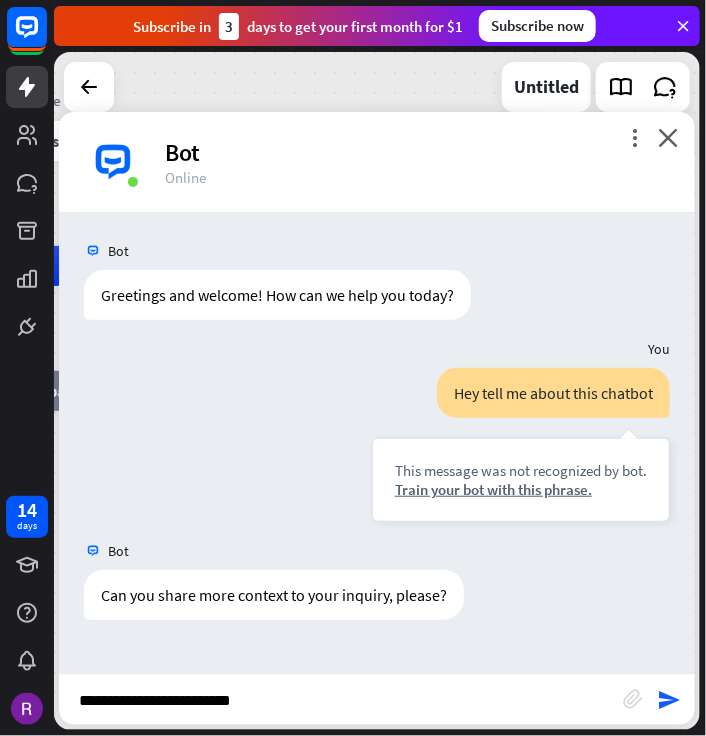 type on "**********" 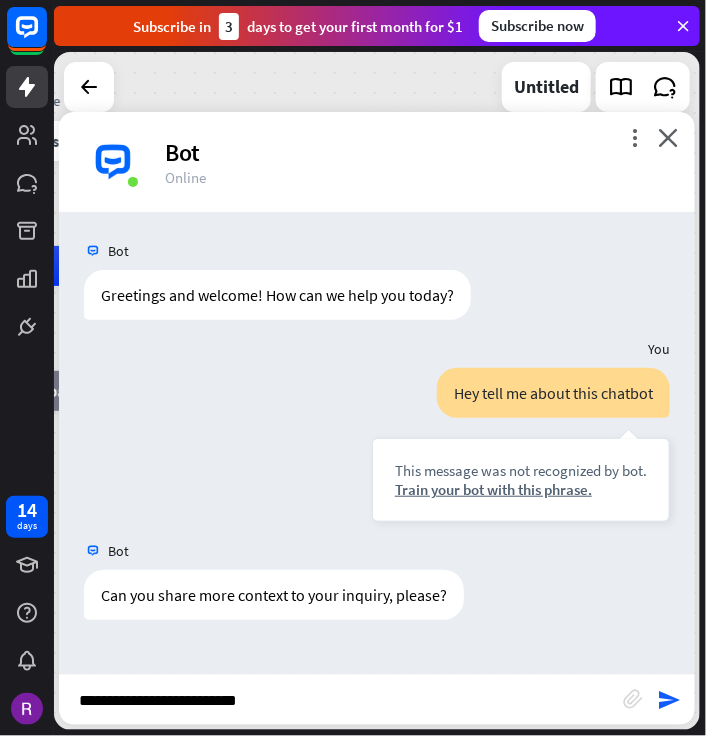 type 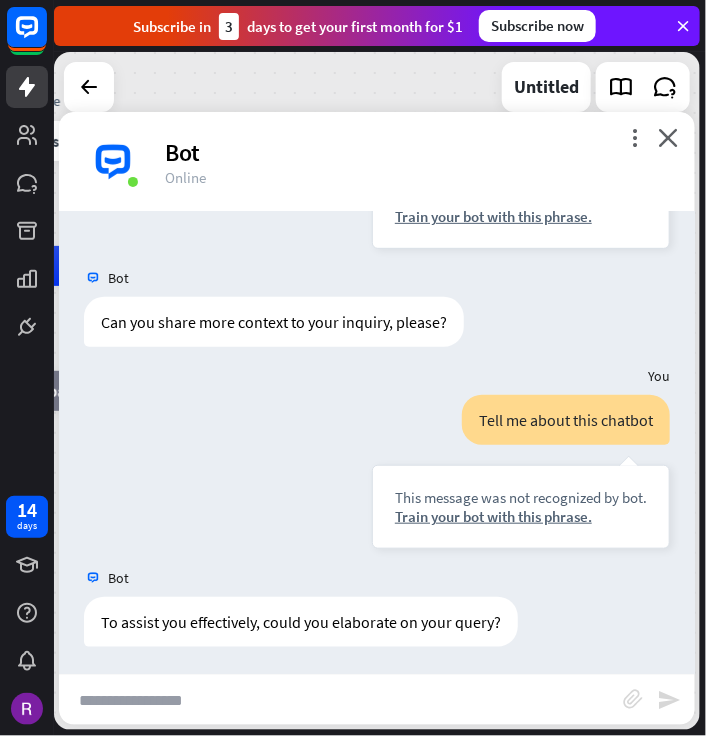 scroll, scrollTop: 274, scrollLeft: 0, axis: vertical 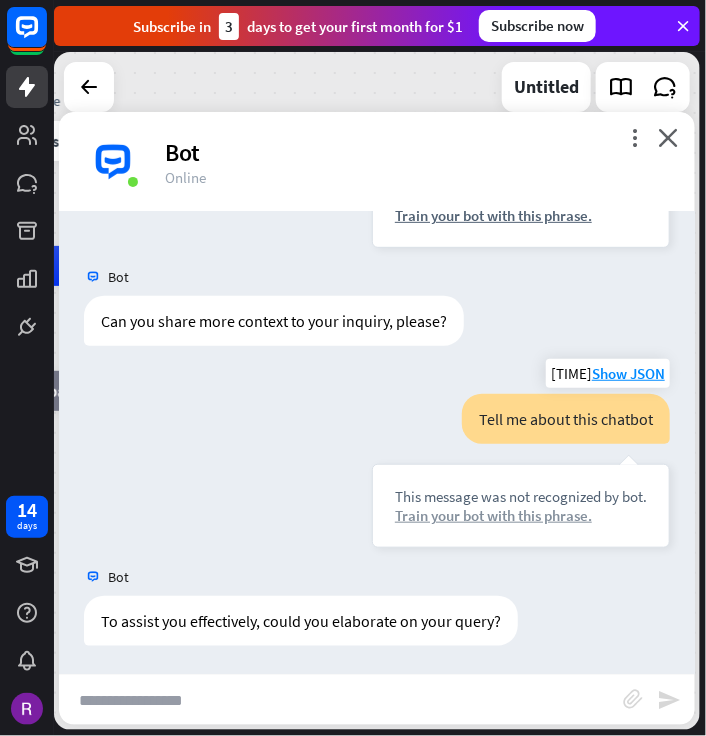 click on "Train your bot with this phrase." at bounding box center (521, 515) 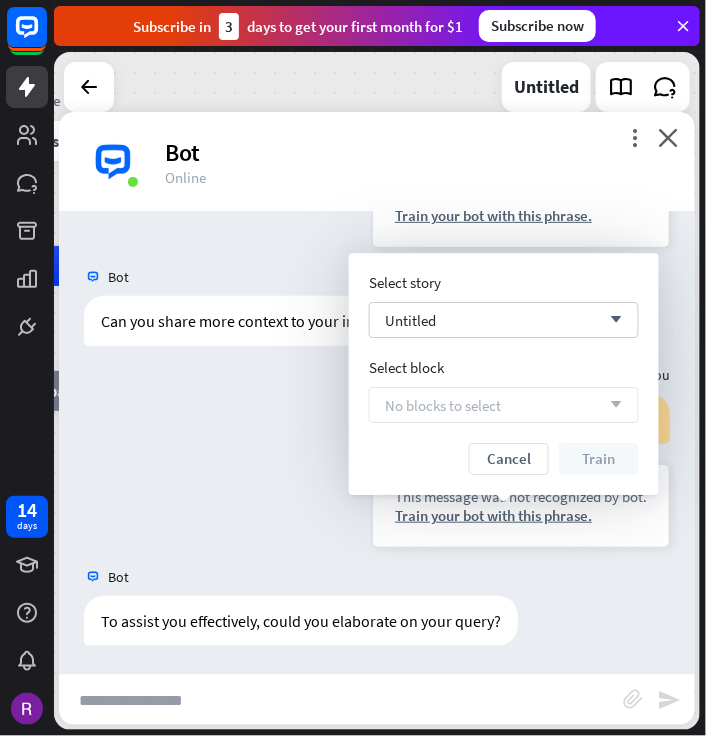 click on "Tell me about this chatbot This message was not recognized by bot. Train your bot with this phrase. [TIME] Show JSON" at bounding box center (377, 476) 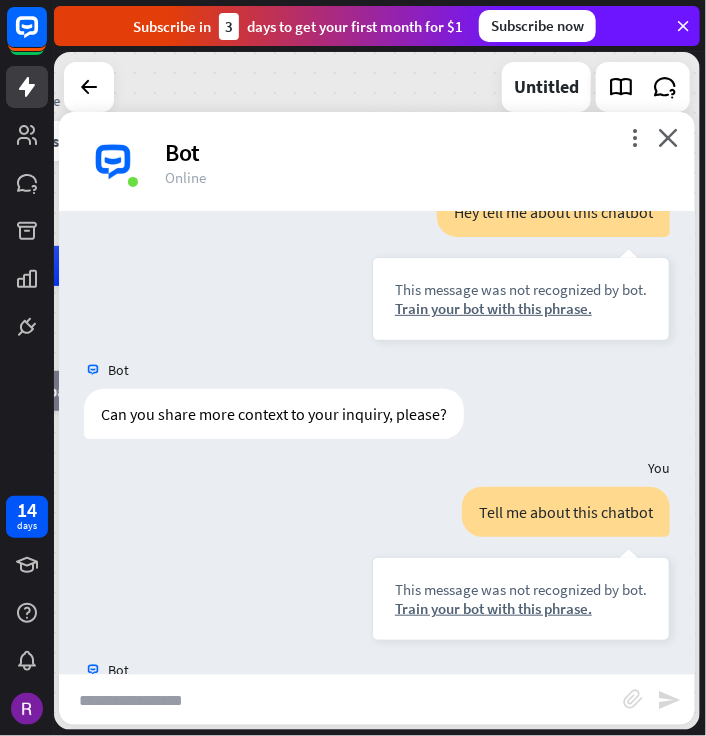 scroll, scrollTop: 275, scrollLeft: 0, axis: vertical 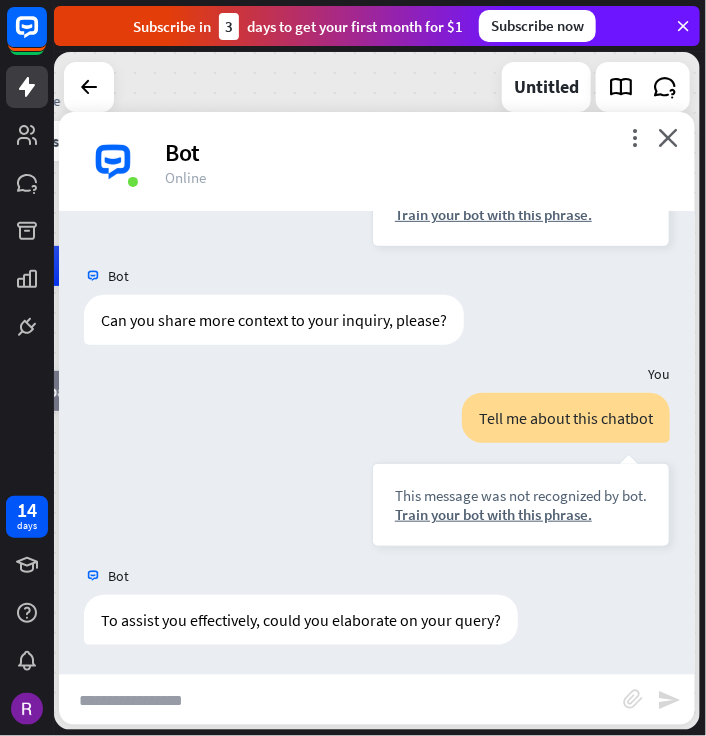 click at bounding box center [683, 26] 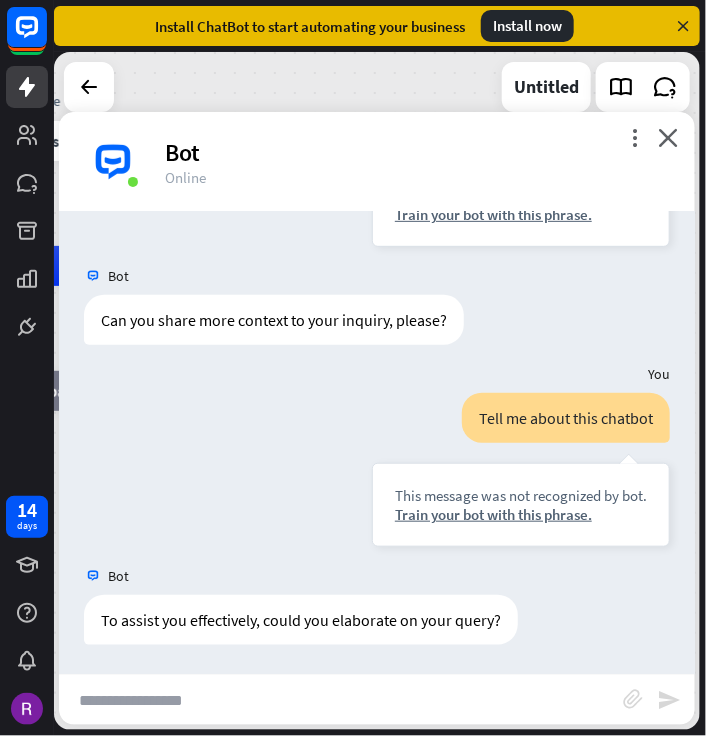 click on "Install ChatBot to start automating your business
Install now" at bounding box center [377, 26] 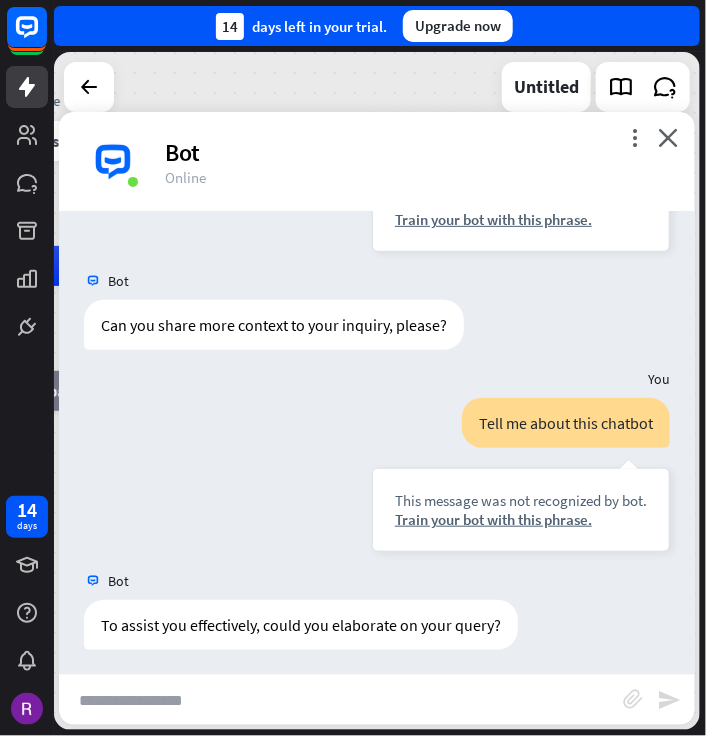 scroll, scrollTop: 275, scrollLeft: 0, axis: vertical 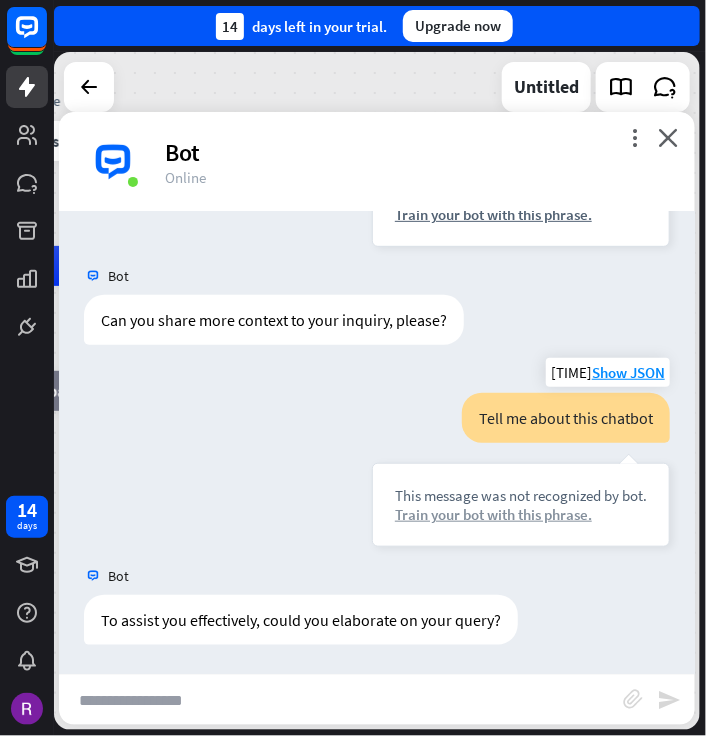 click on "Train your bot with this phrase." at bounding box center [521, 514] 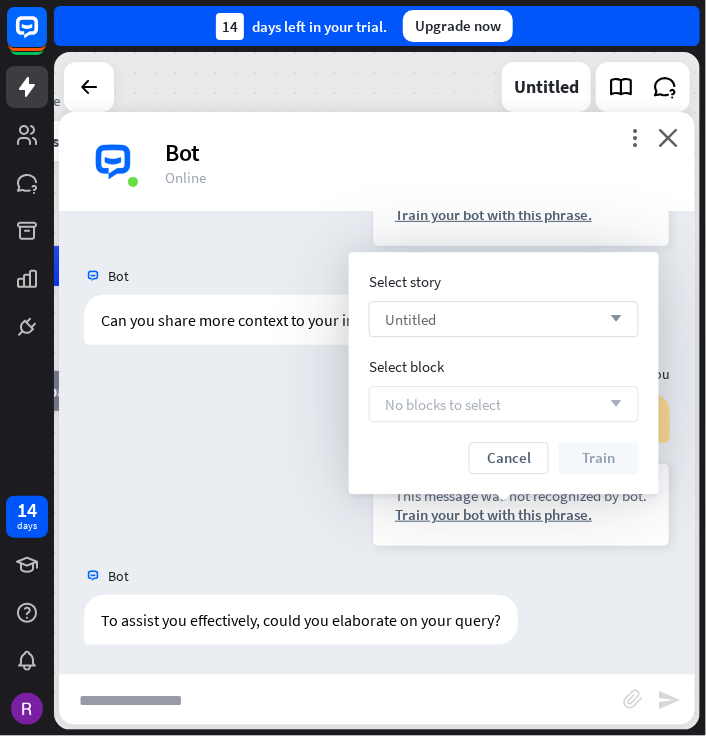 click on "Untitled
arrow_down" at bounding box center [504, 319] 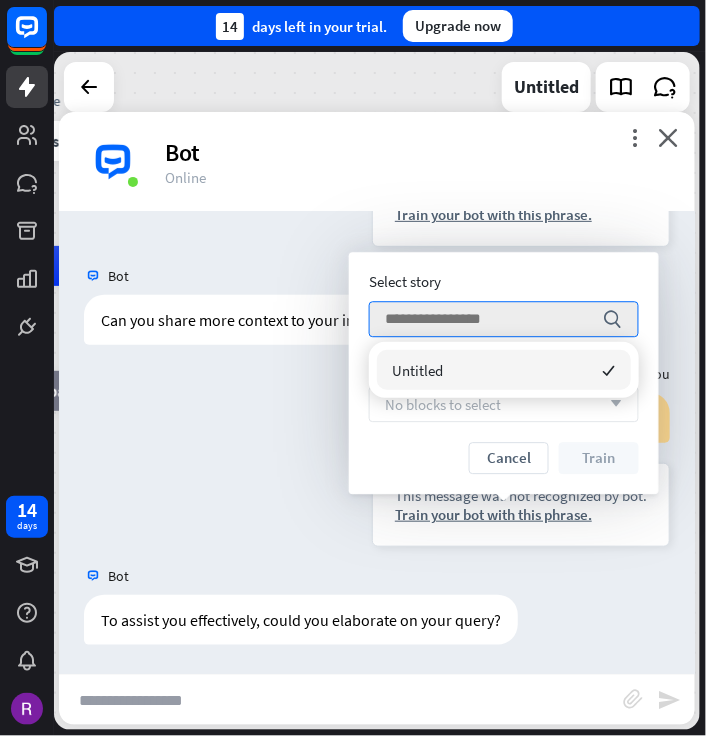 click on "Untitled
checked" at bounding box center [504, 370] 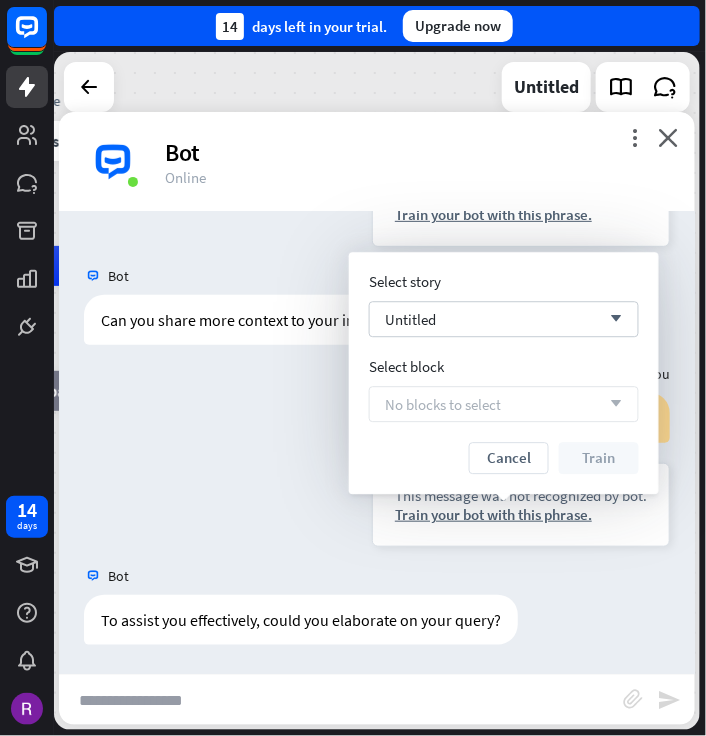 click on "No blocks to select" at bounding box center (443, 404) 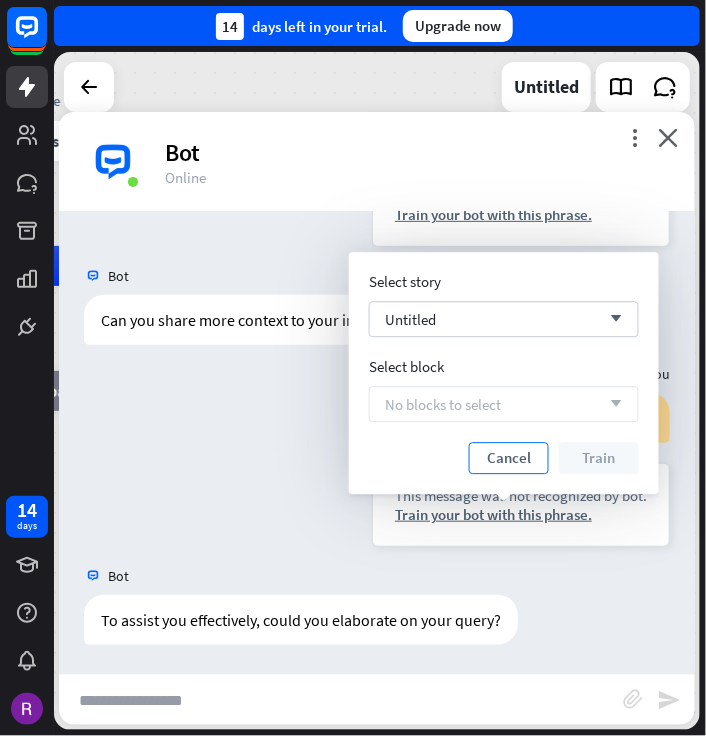click on "Cancel" at bounding box center [509, 458] 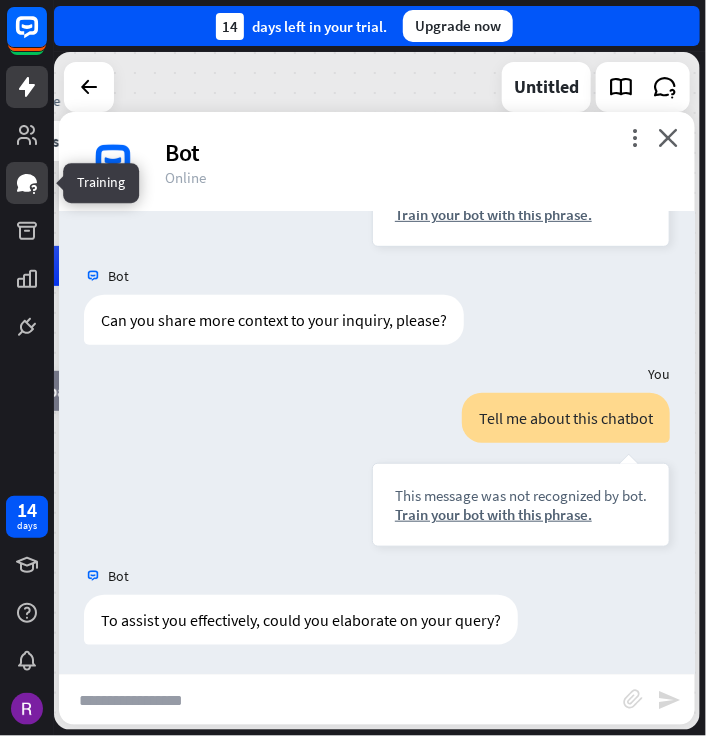 click 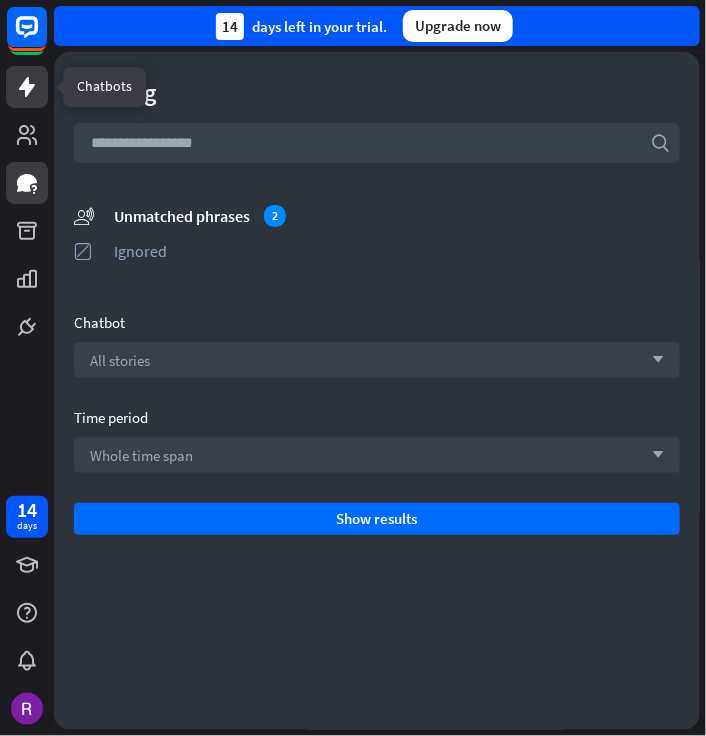 click at bounding box center [27, 87] 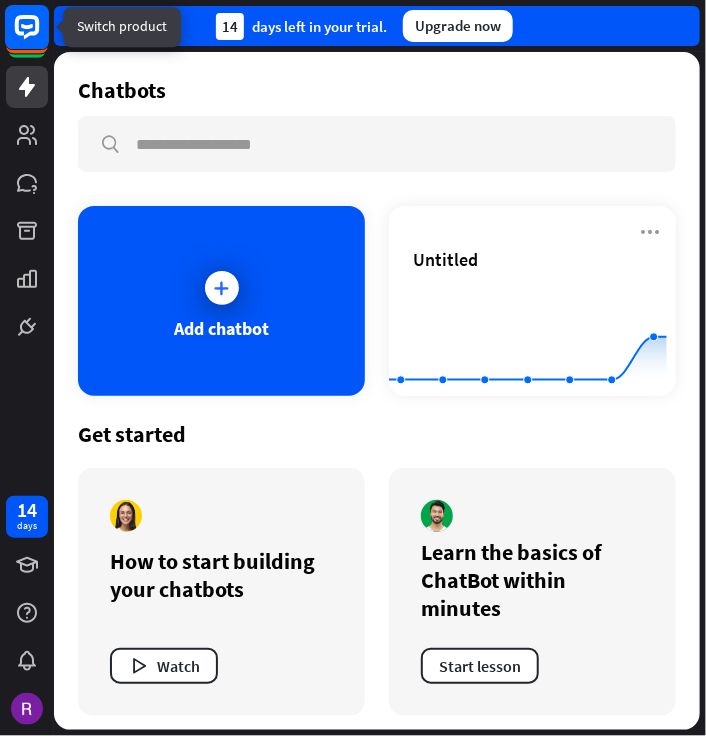 click 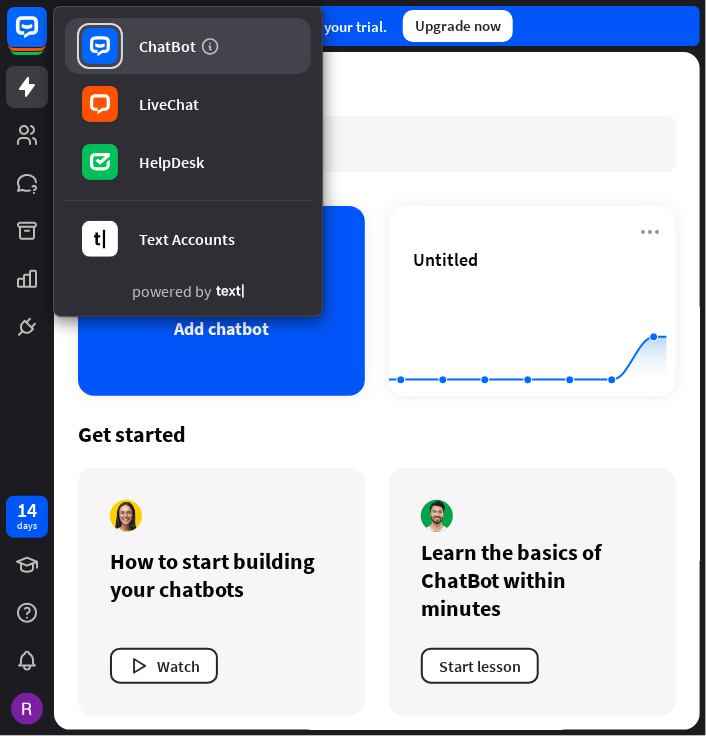 click on "ChatBot" at bounding box center [188, 46] 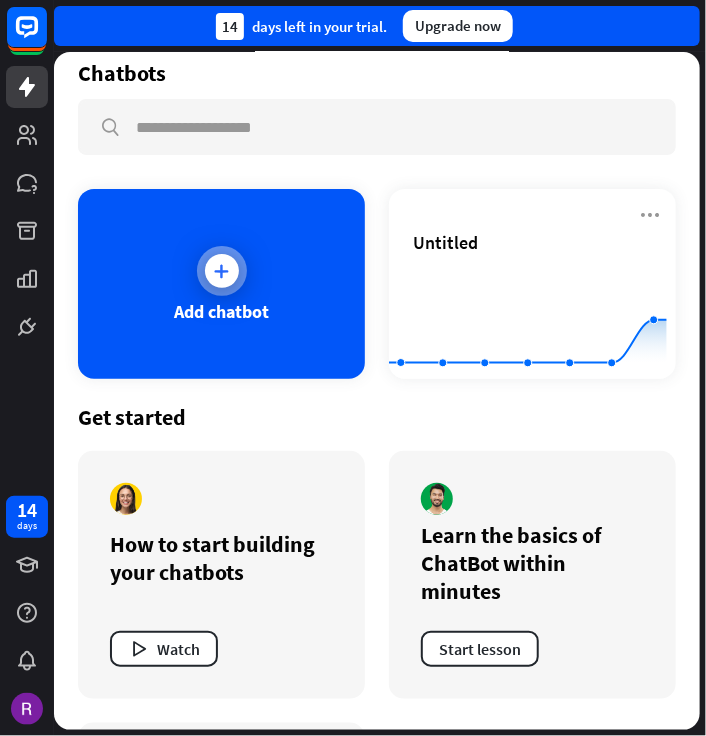scroll, scrollTop: 0, scrollLeft: 0, axis: both 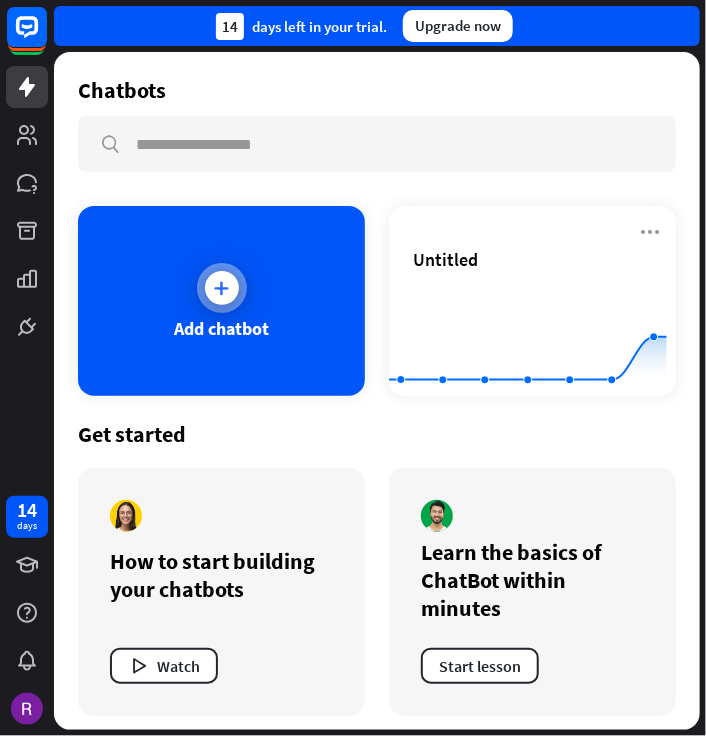 click on "Add chatbot" at bounding box center (221, 301) 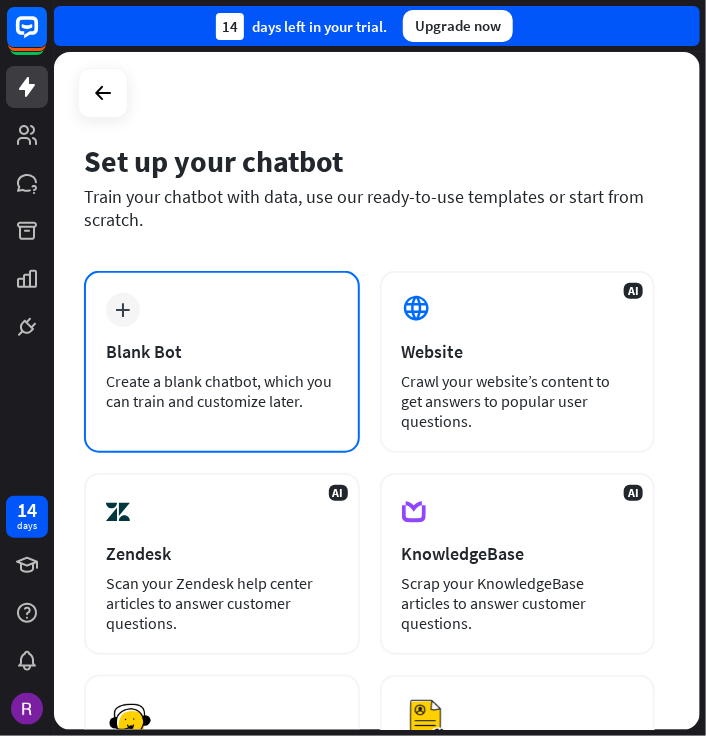 click on "plus   Blank Bot
Create a blank chatbot, which you can train and
customize later." at bounding box center [222, 362] 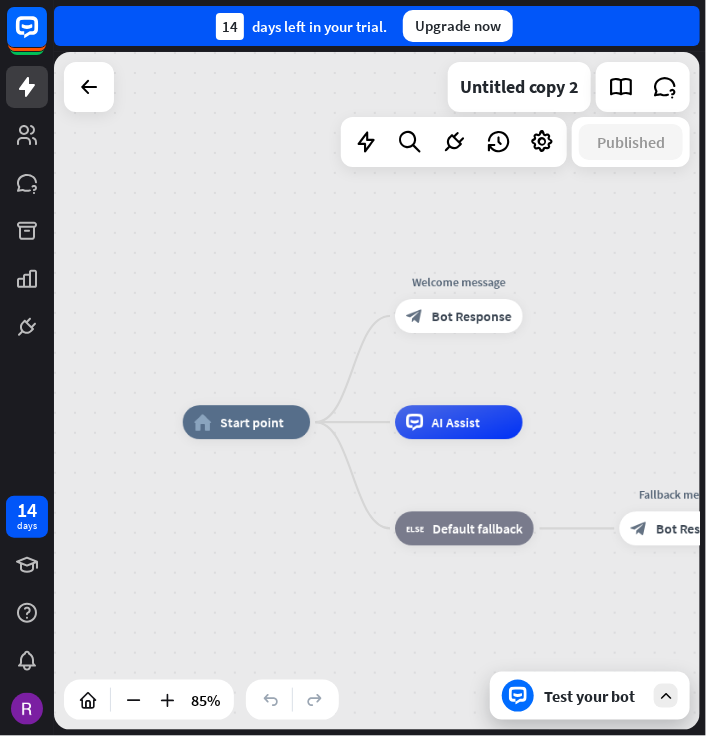 click at bounding box center (666, 696) 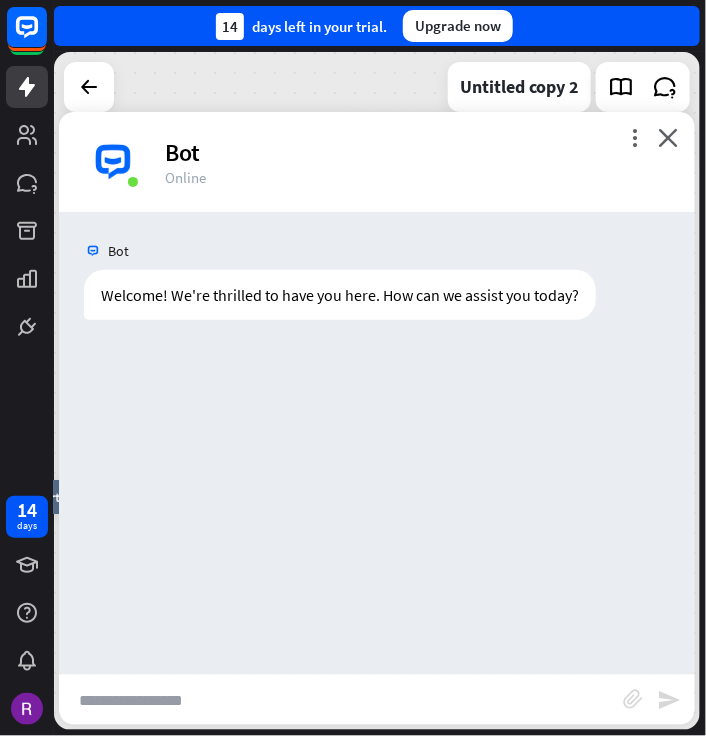 click at bounding box center [341, 700] 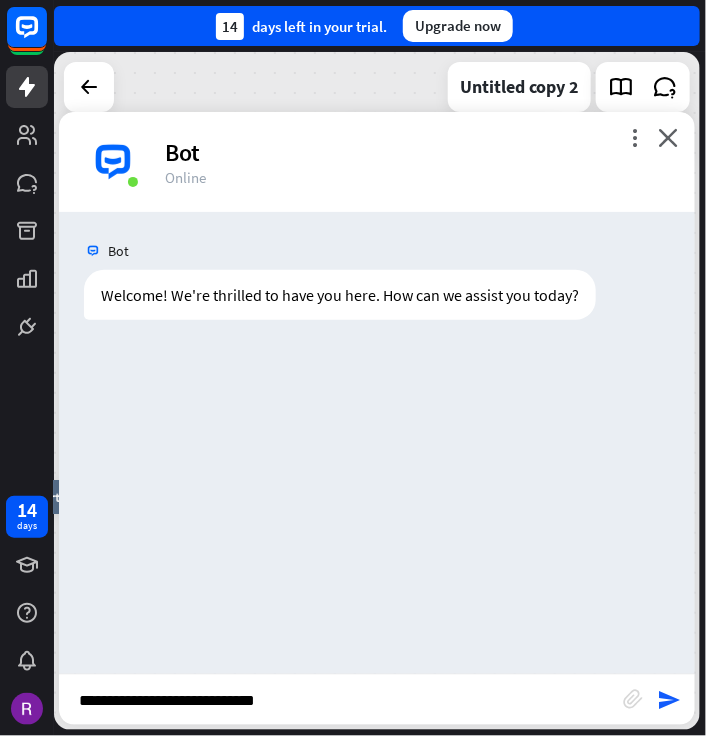 type on "**********" 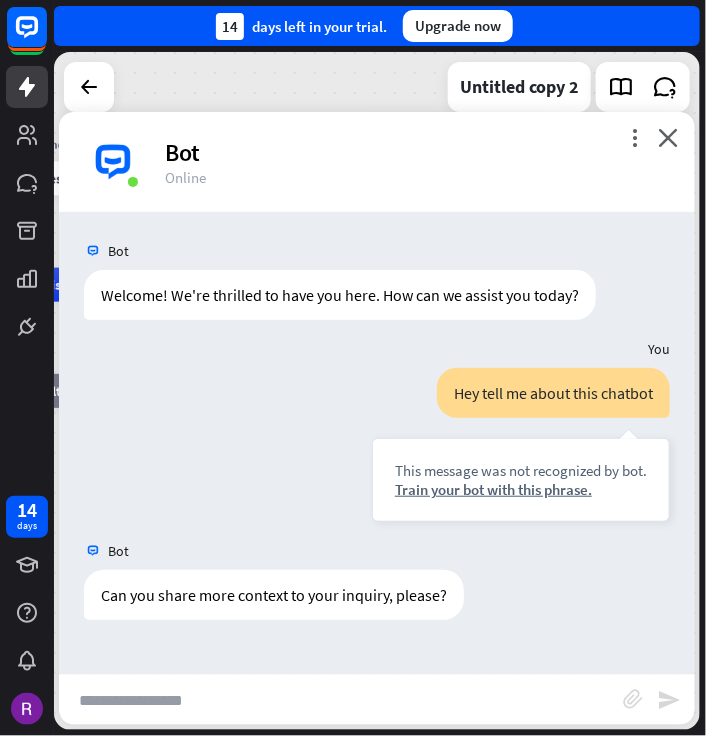 click at bounding box center [341, 700] 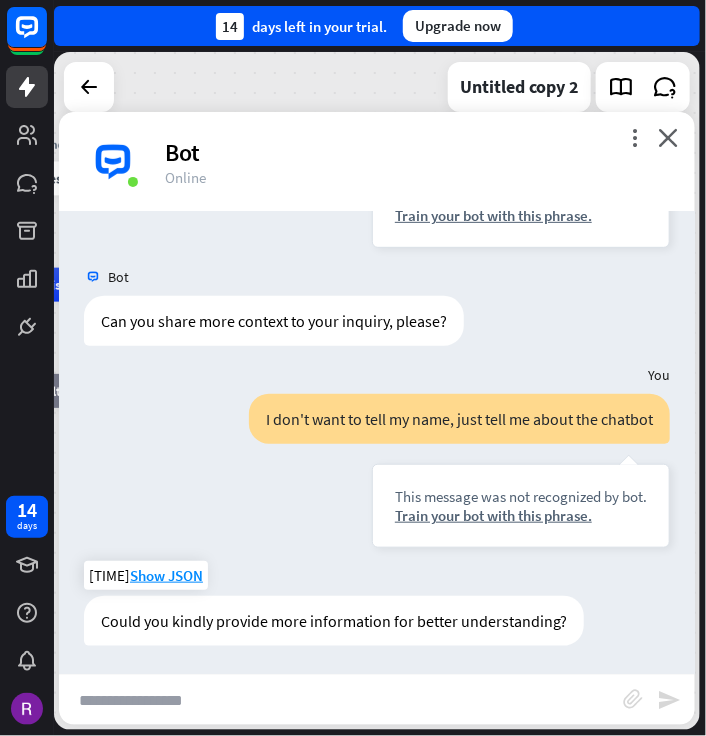 scroll, scrollTop: 275, scrollLeft: 0, axis: vertical 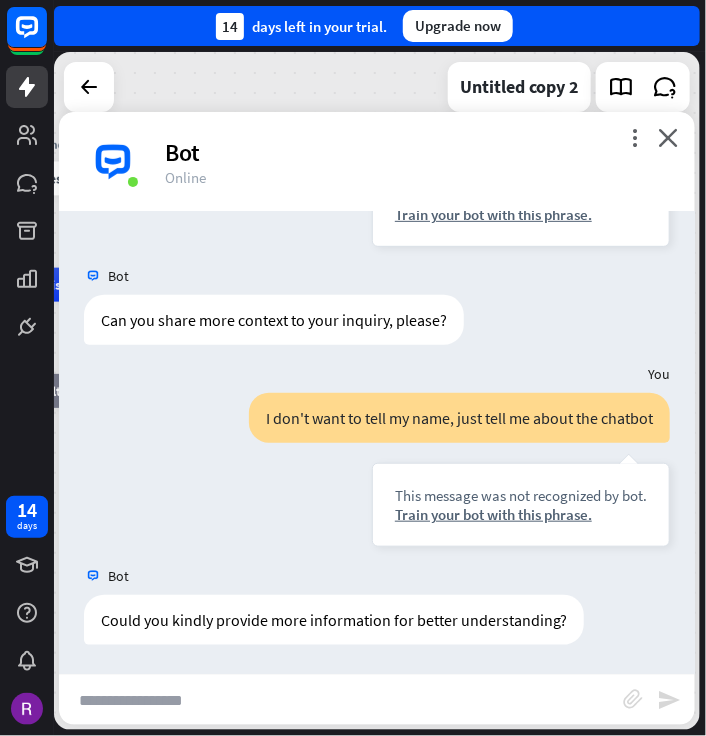 click on "I don't want to tell my name, just tell me about the chatbot This message was not recognized by bot. Train your bot with this phrase. [TIME] Show JSON" at bounding box center [377, 475] 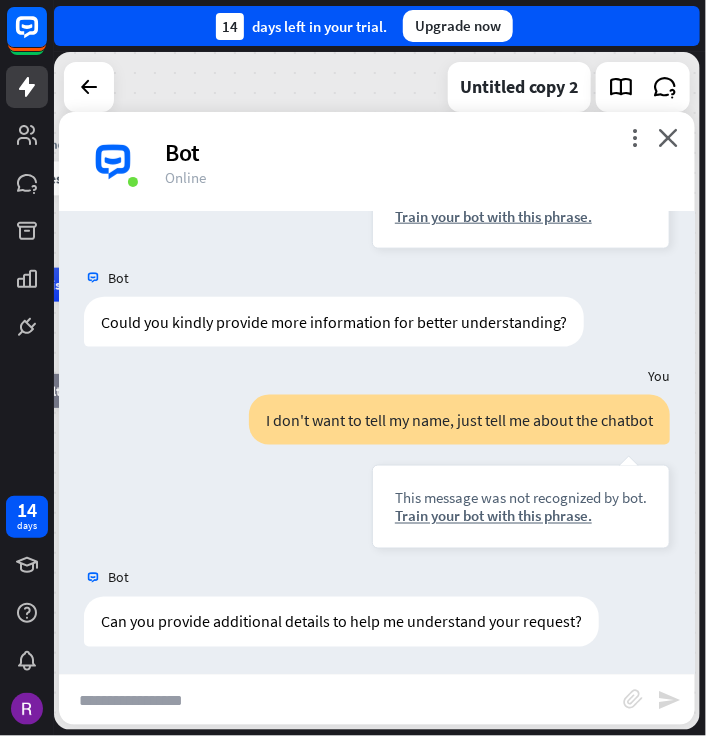 scroll, scrollTop: 574, scrollLeft: 0, axis: vertical 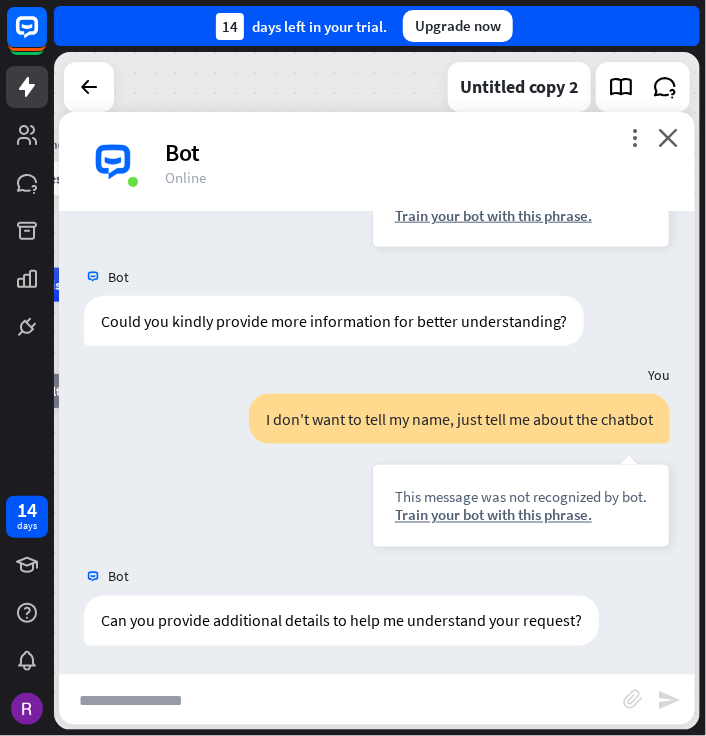 paste on "**********" 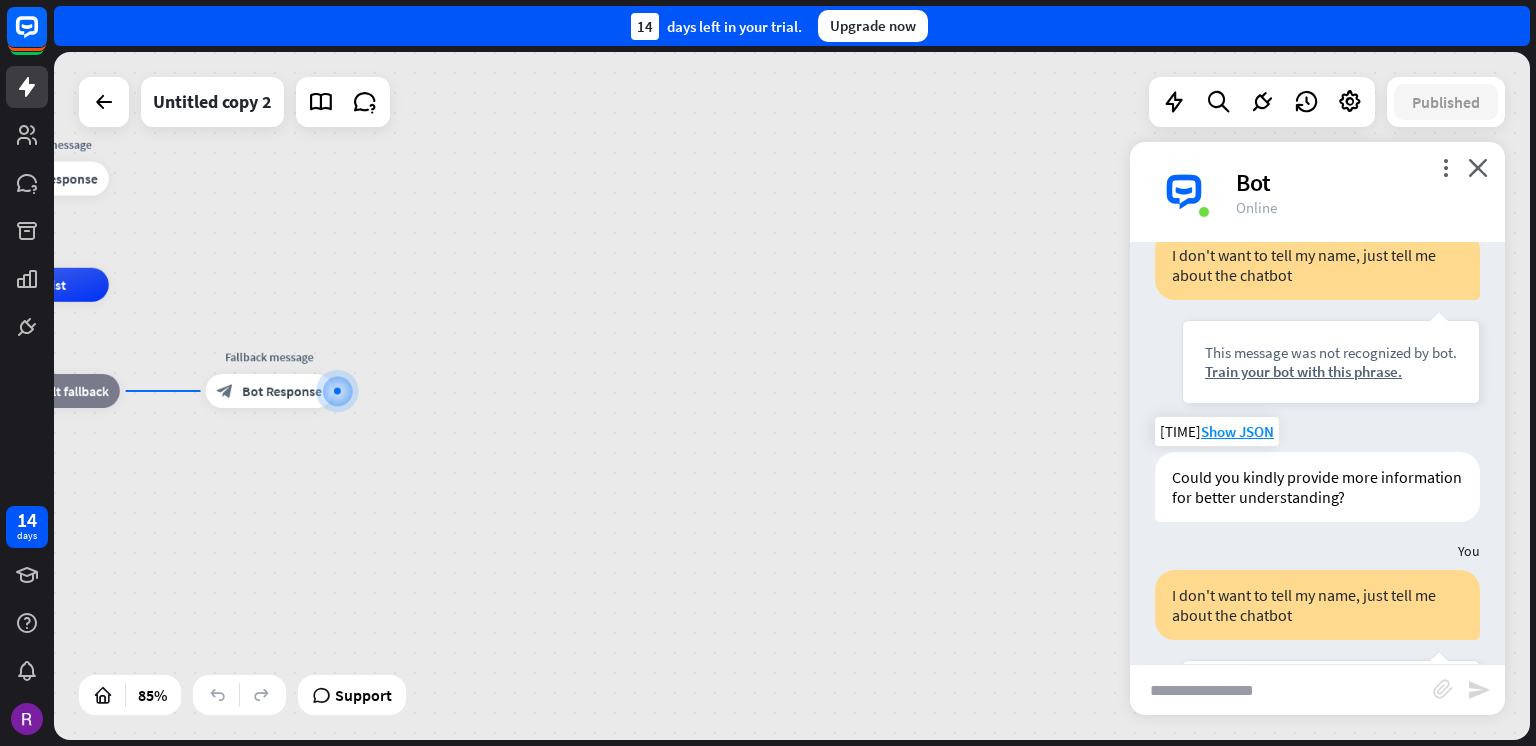 scroll, scrollTop: 513, scrollLeft: 0, axis: vertical 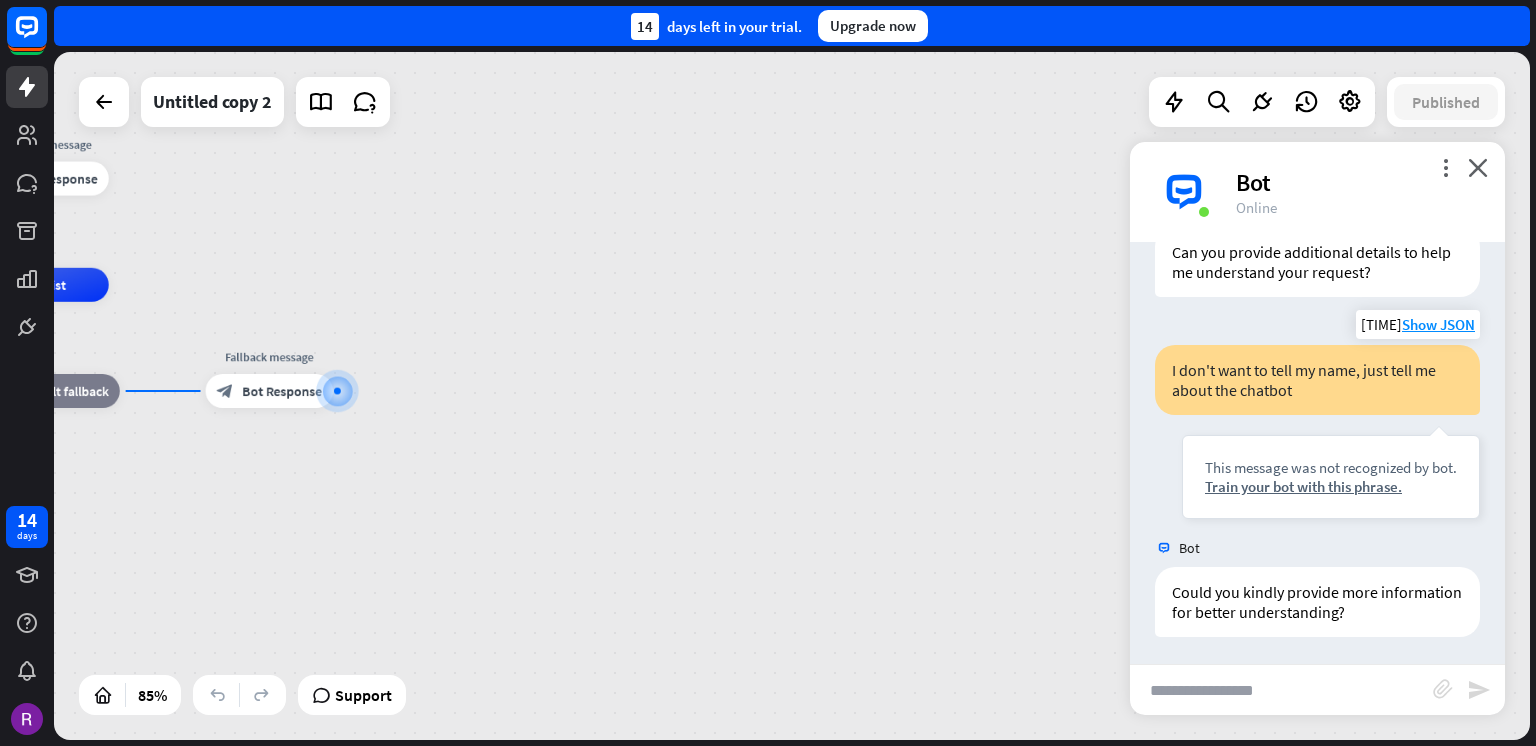 click on "I don't want to tell my name, just tell me about the chatbot" at bounding box center [1317, 380] 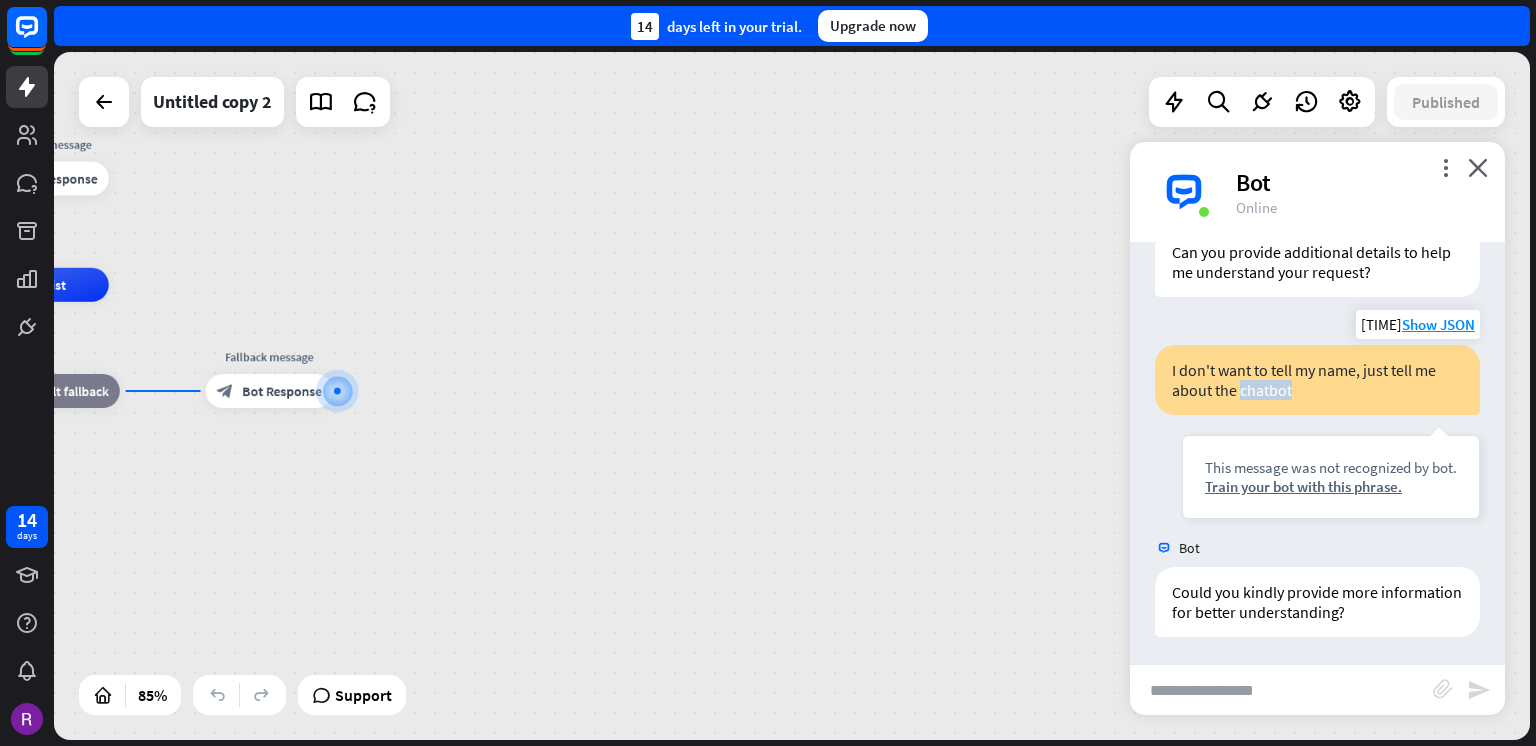 click on "I don't want to tell my name, just tell me about the chatbot" at bounding box center [1317, 380] 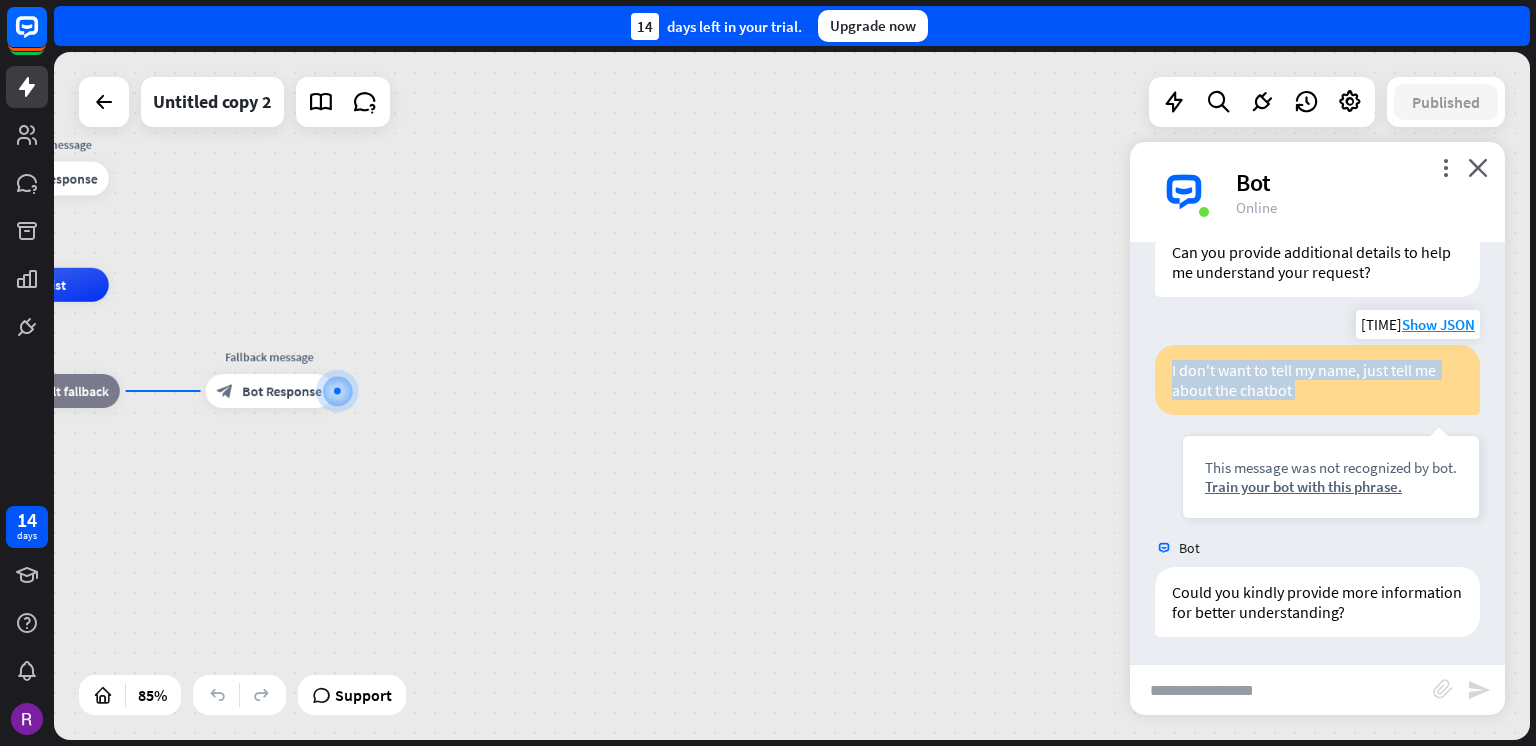 copy on "I don't want to tell my name, just tell me about the chatbot" 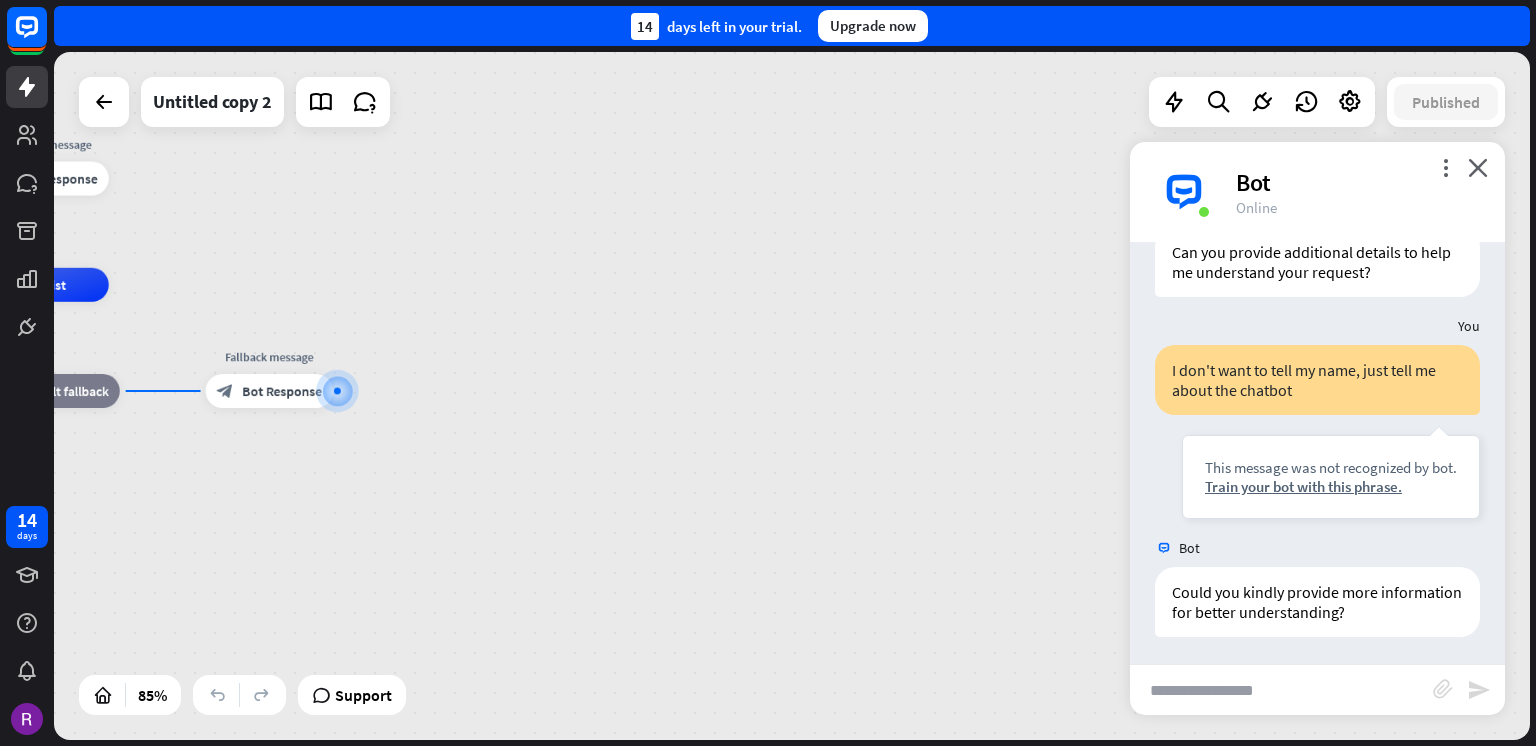 click at bounding box center [1281, 690] 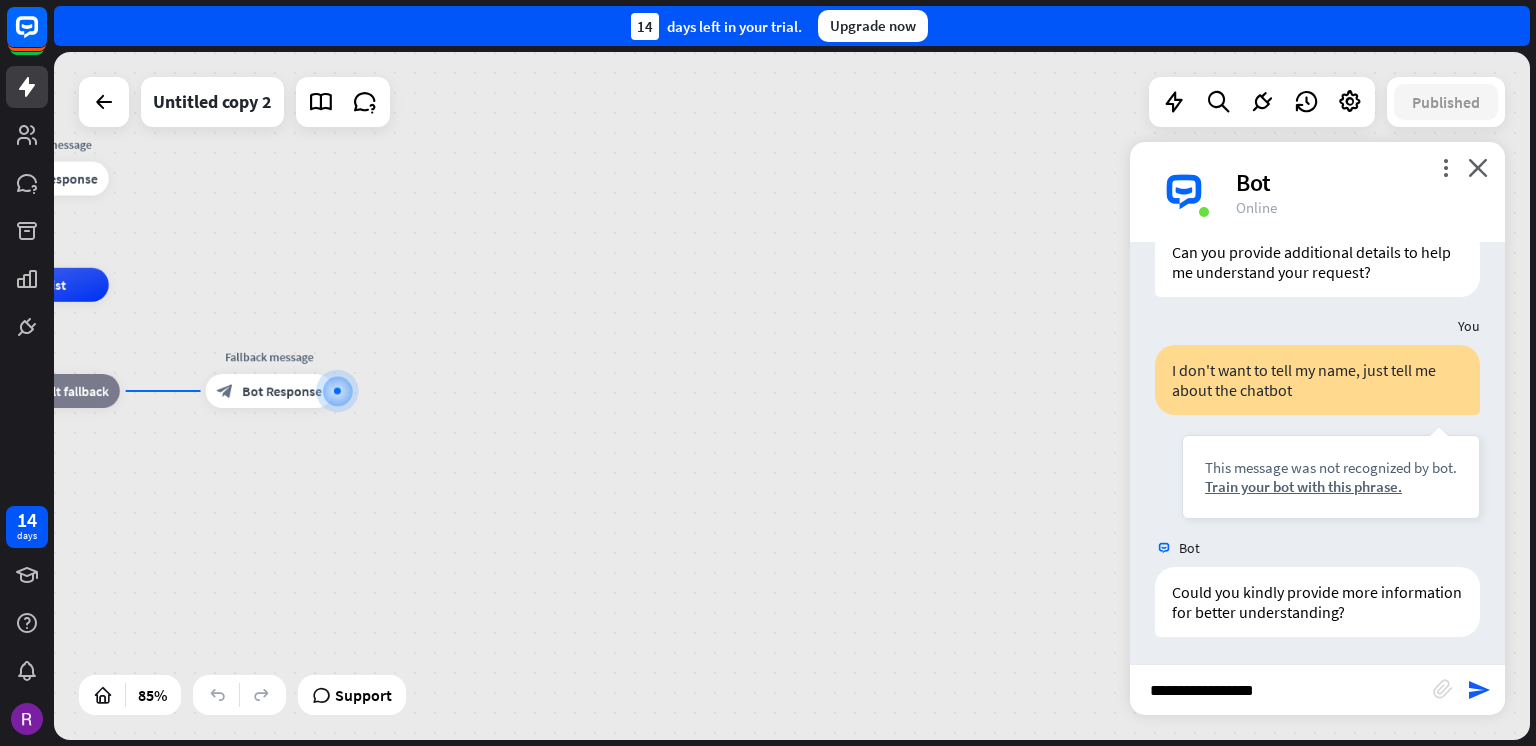 scroll, scrollTop: 0, scrollLeft: 0, axis: both 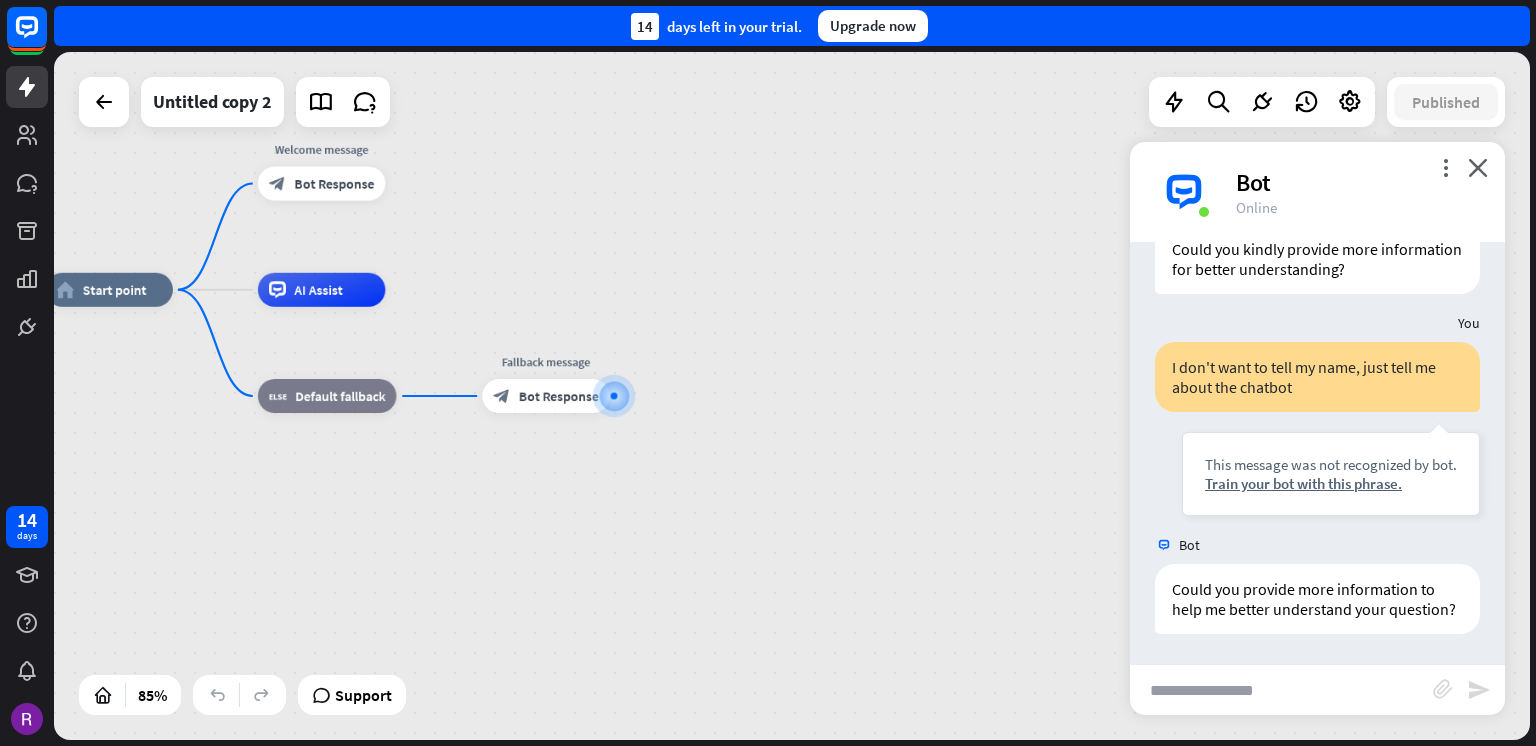 paste on "**********" 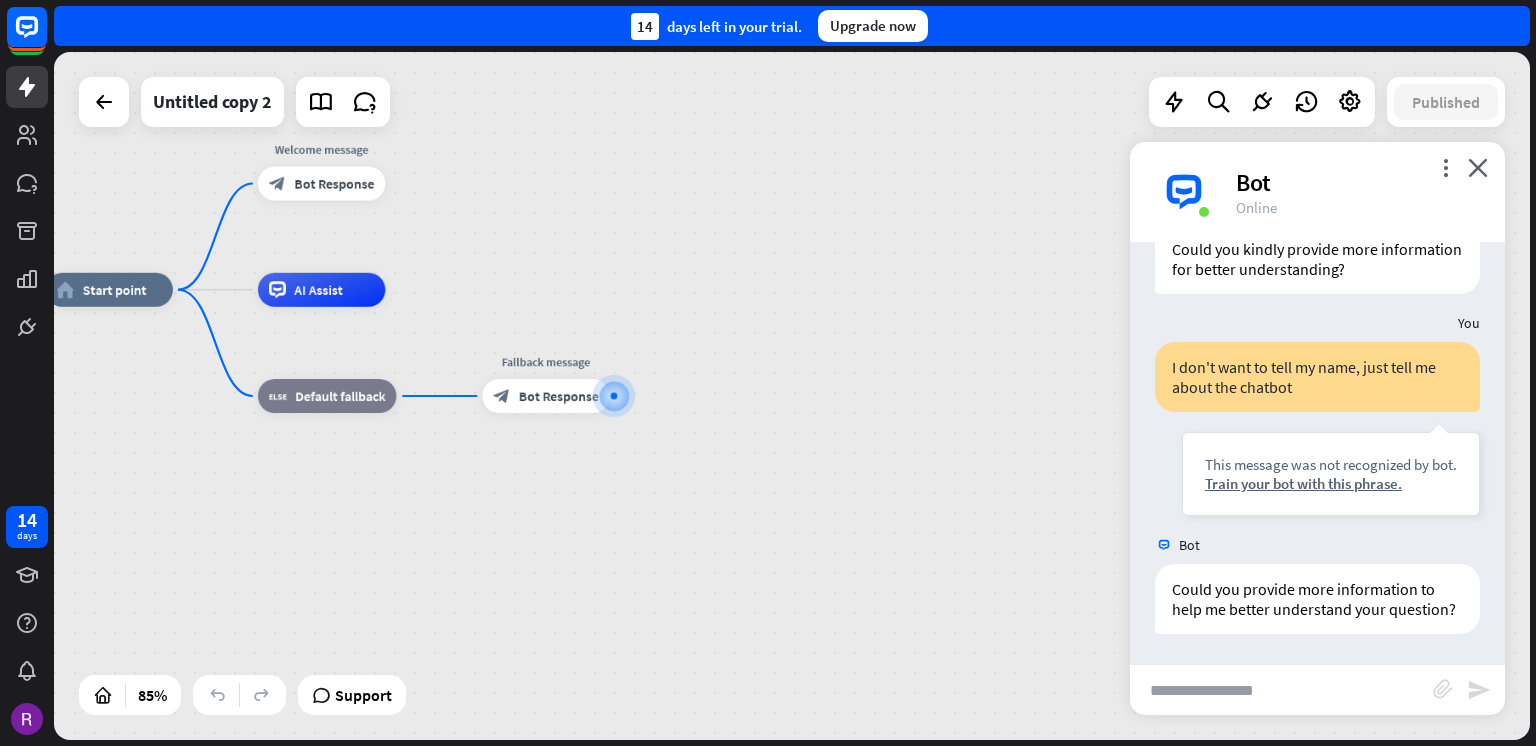 type on "**********" 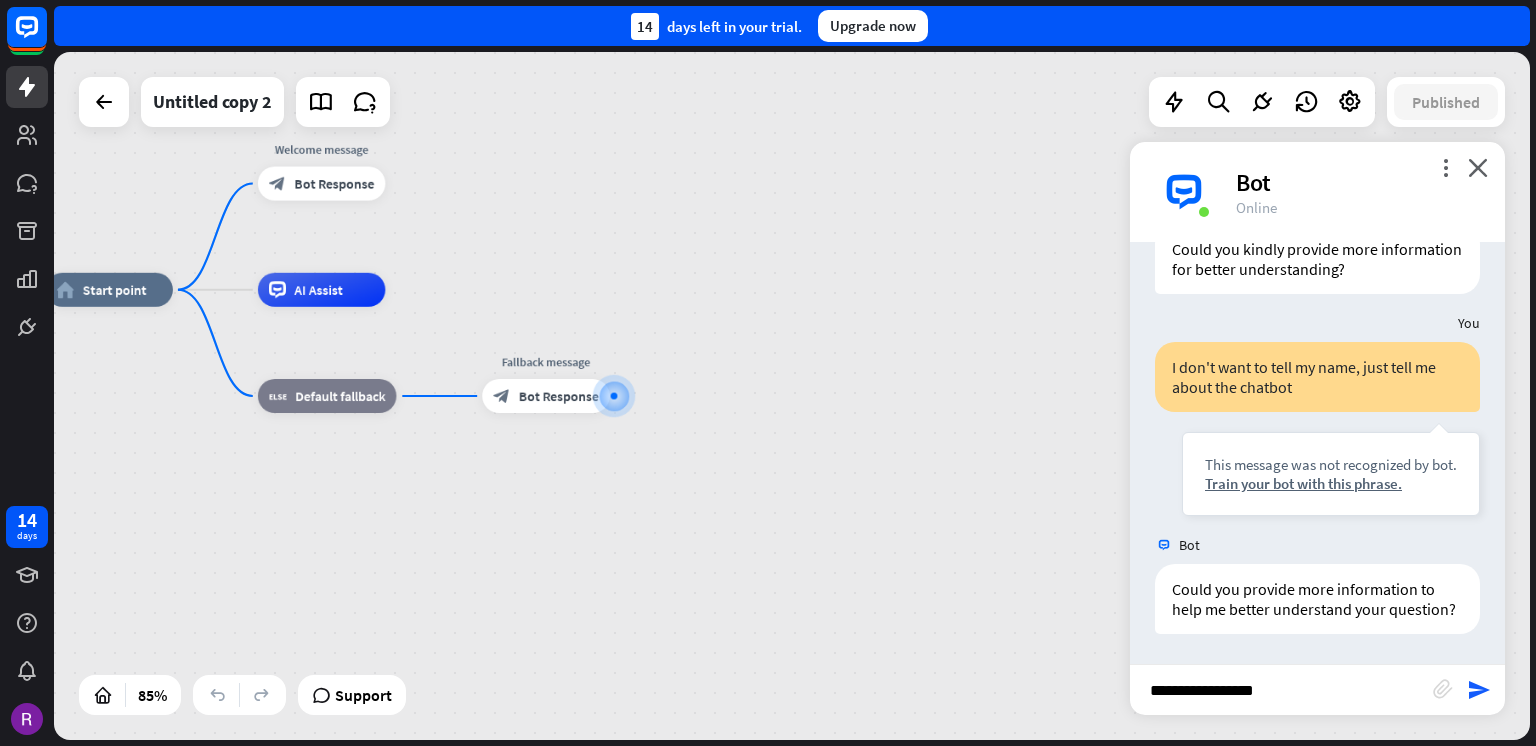 scroll, scrollTop: 0, scrollLeft: 0, axis: both 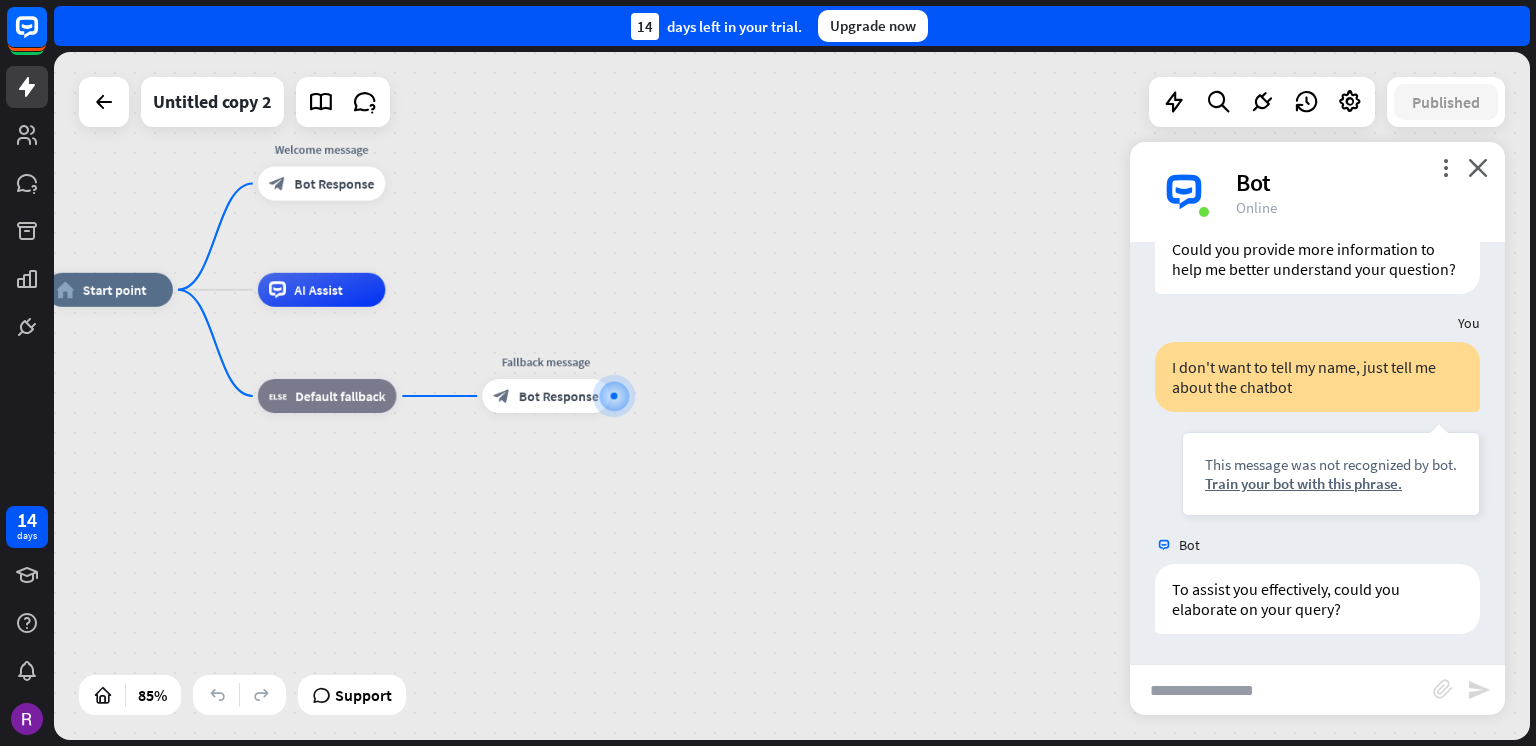 click at bounding box center [1281, 690] 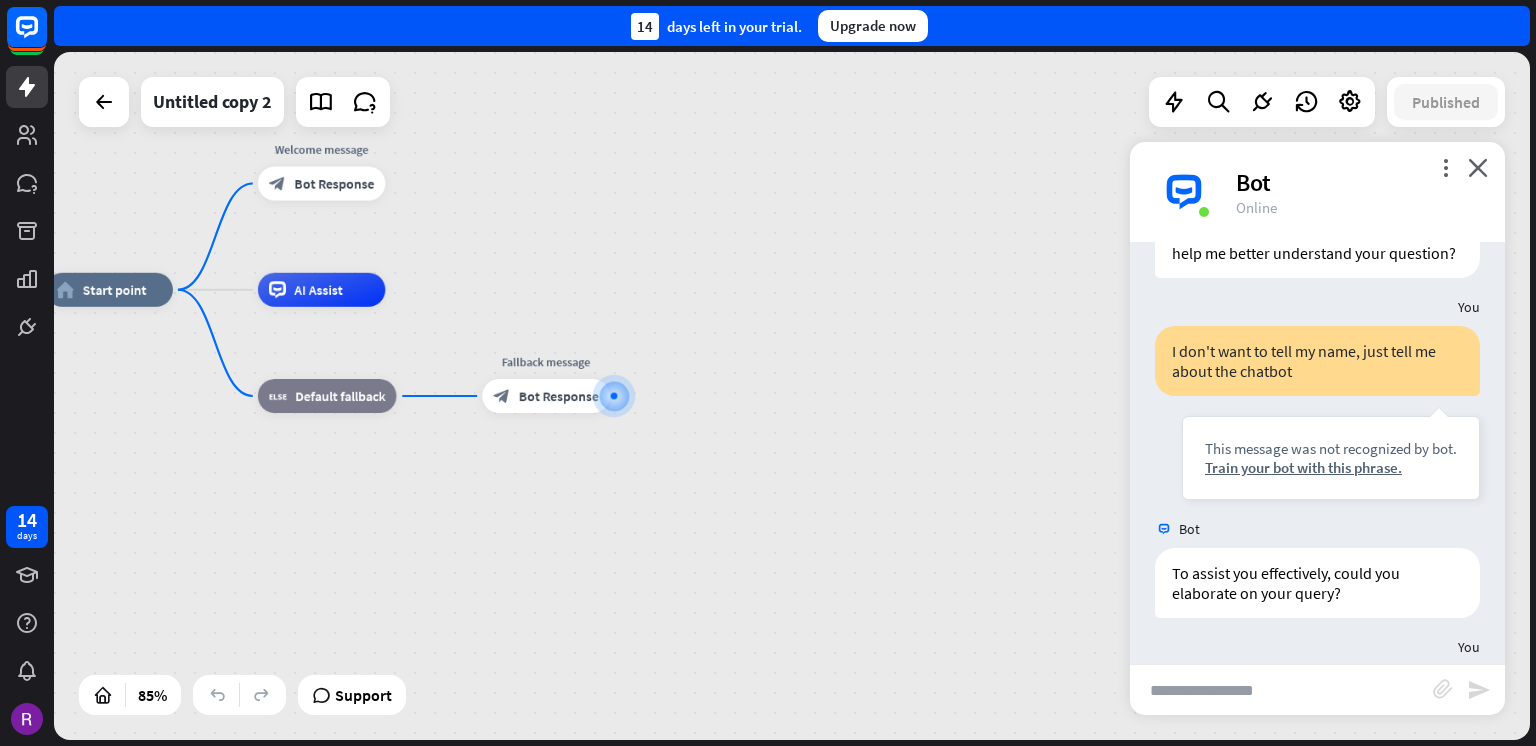 scroll, scrollTop: 0, scrollLeft: 0, axis: both 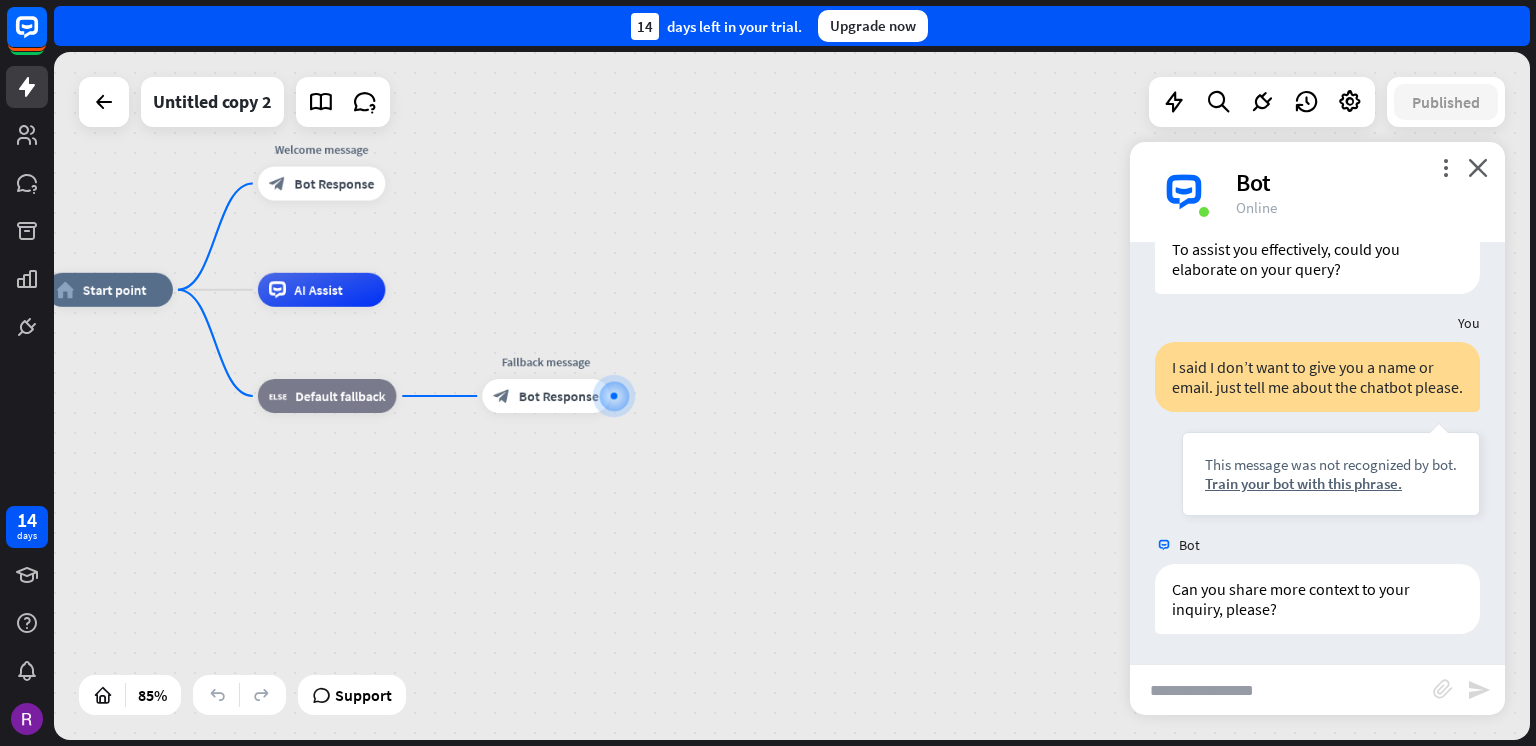 click on "home_2   Start point                 Welcome message   block_bot_response   Bot Response                     AI Assist                   block_fallback   Default fallback                 Fallback message   block_bot_response   Bot Response" at bounding box center (672, 582) 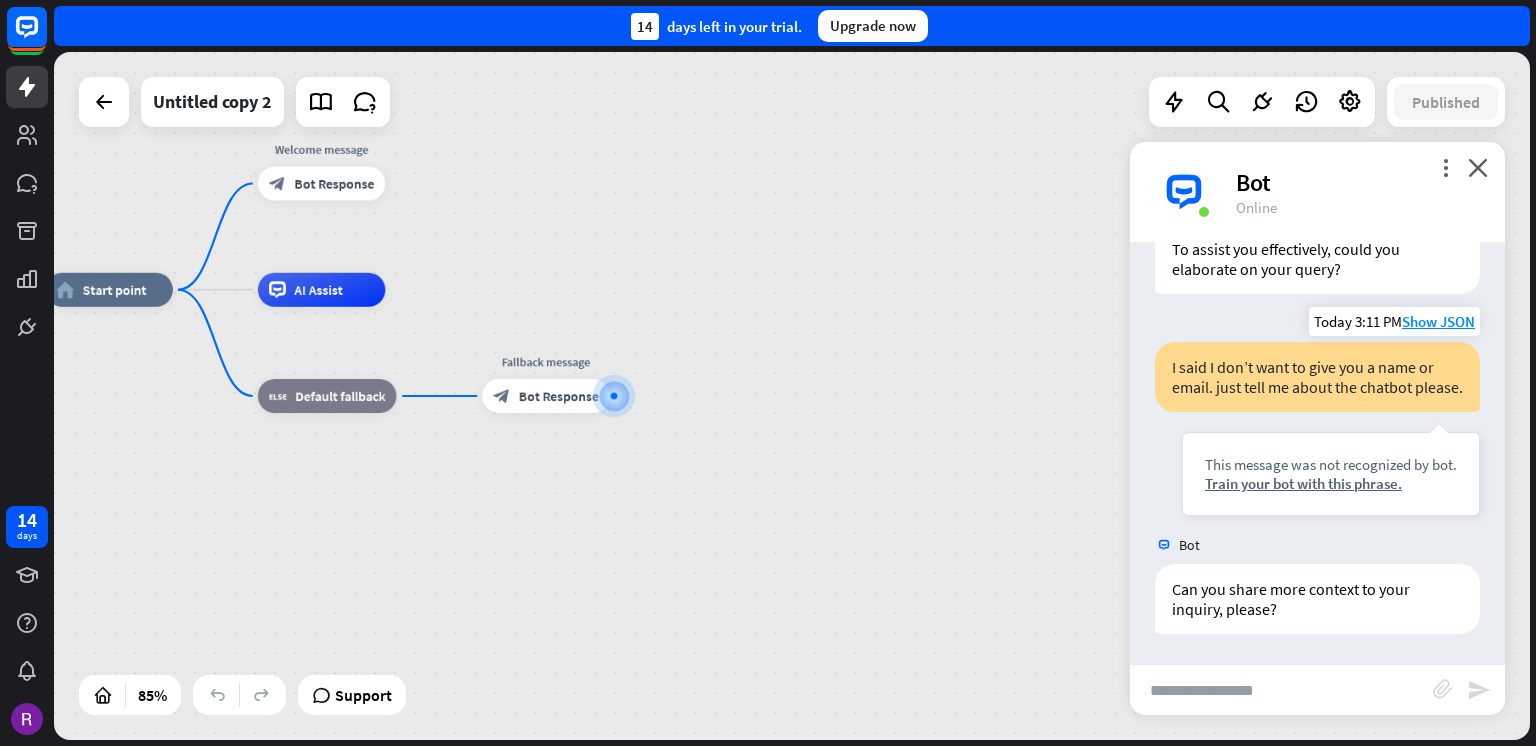 click on "I said I don’t want to give you a name or email. just tell me about the chatbot please." at bounding box center [1317, 377] 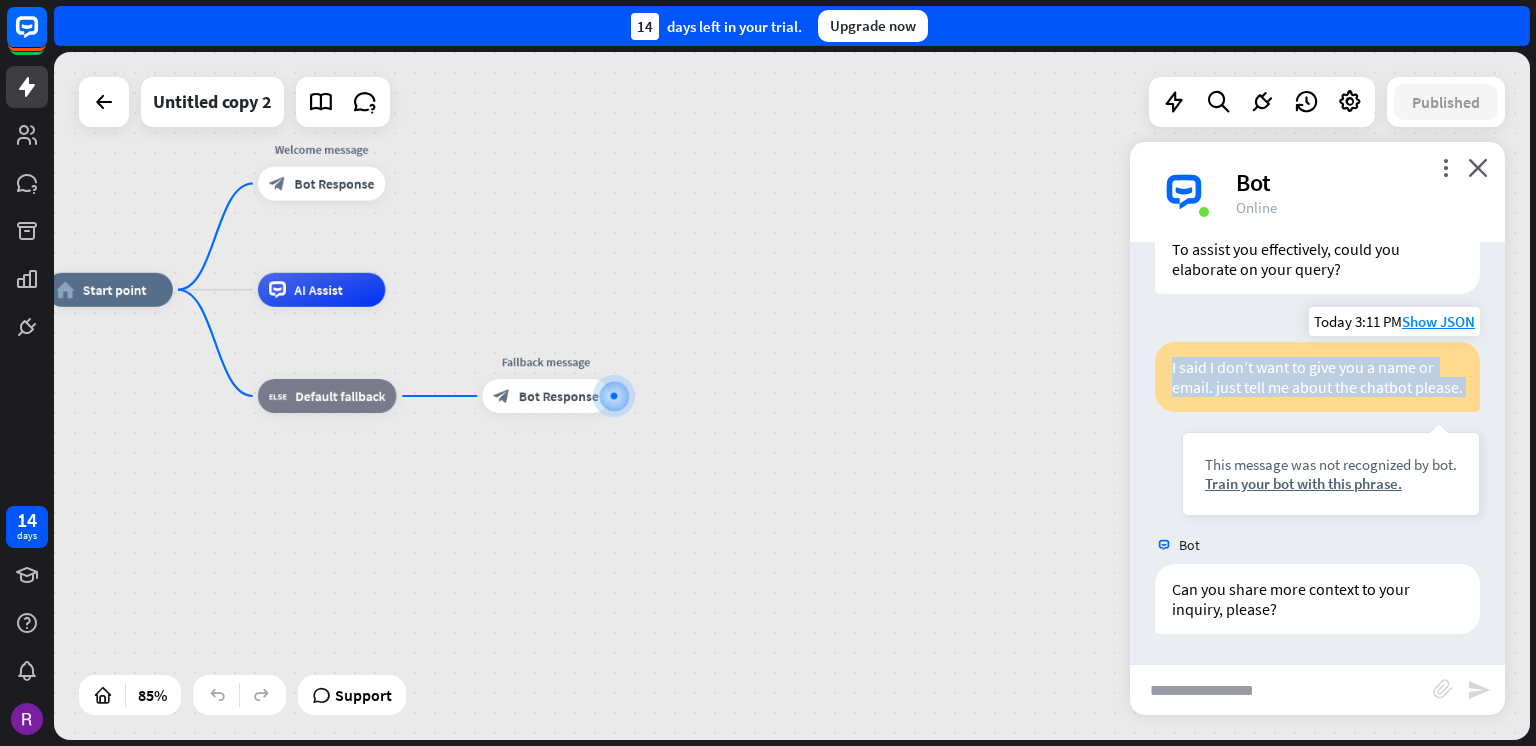 click on "I said I don’t want to give you a name or email. just tell me about the chatbot please." at bounding box center [1317, 377] 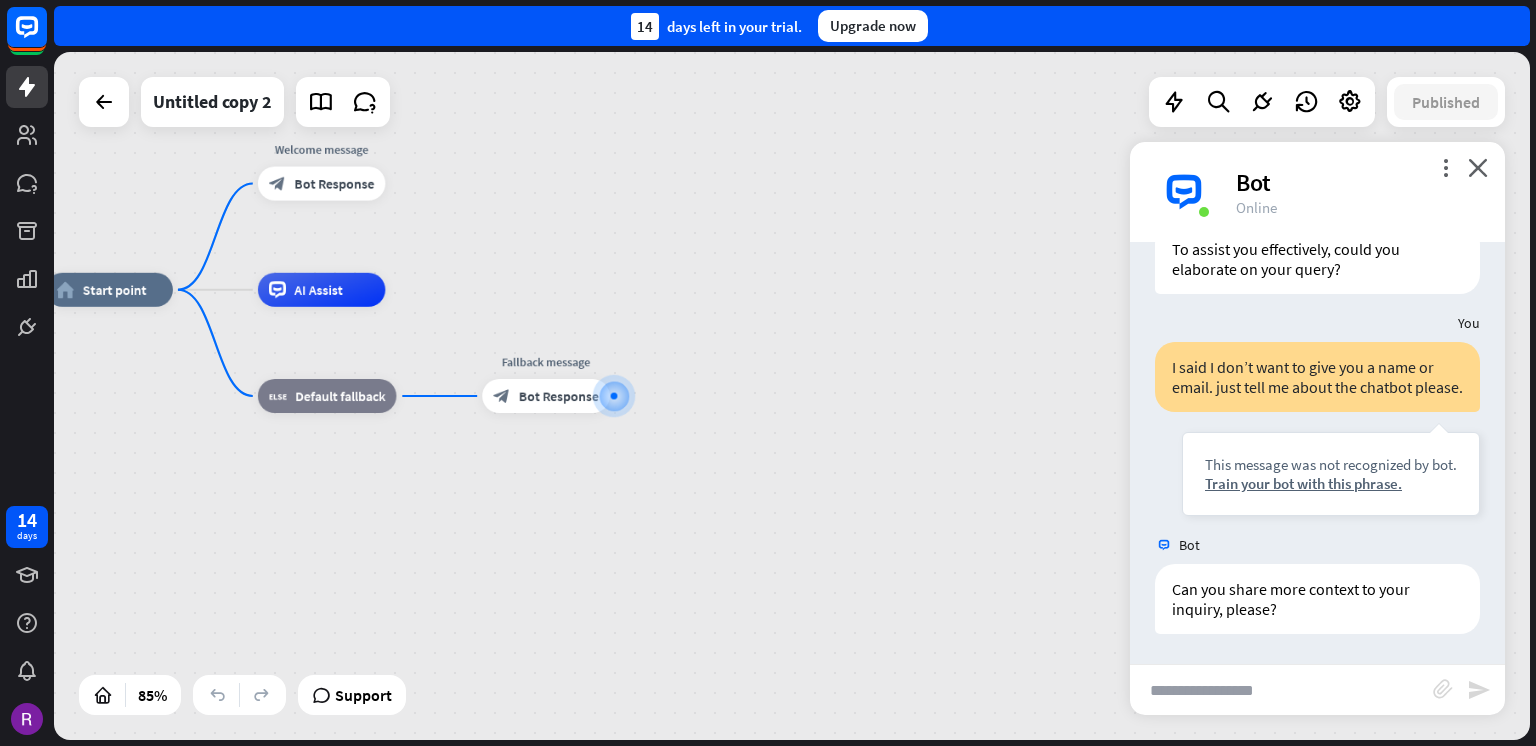 click at bounding box center (1281, 690) 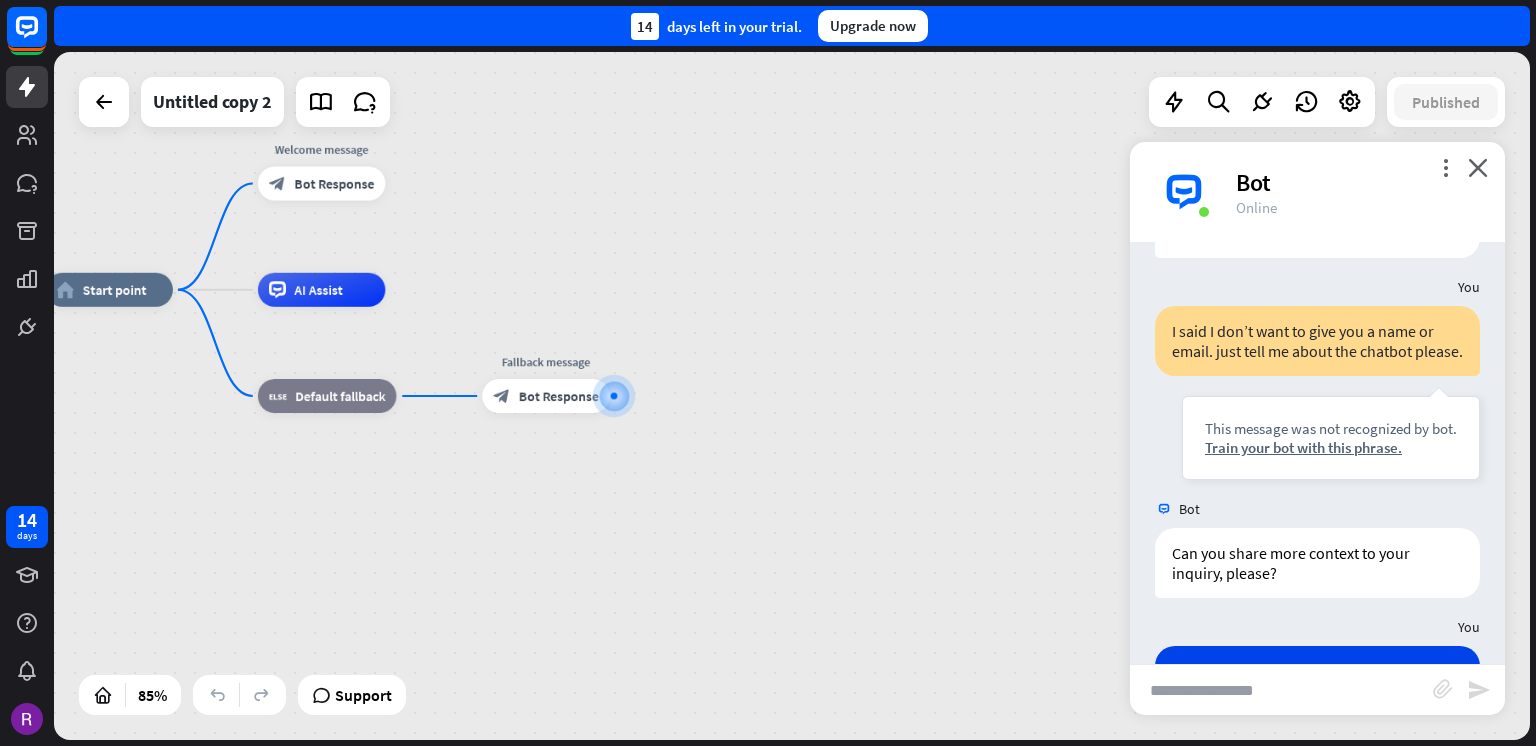 scroll, scrollTop: 0, scrollLeft: 0, axis: both 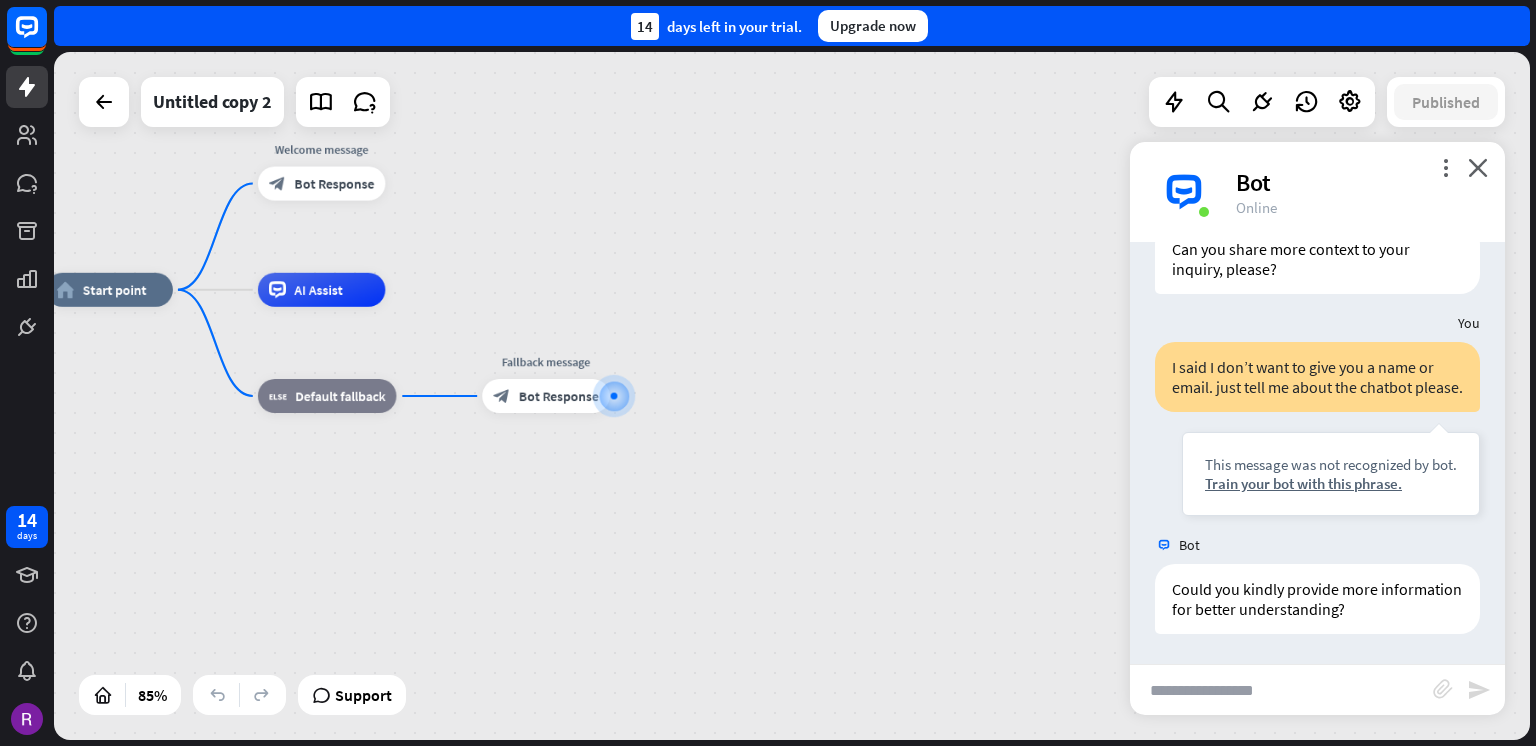 click at bounding box center [1281, 690] 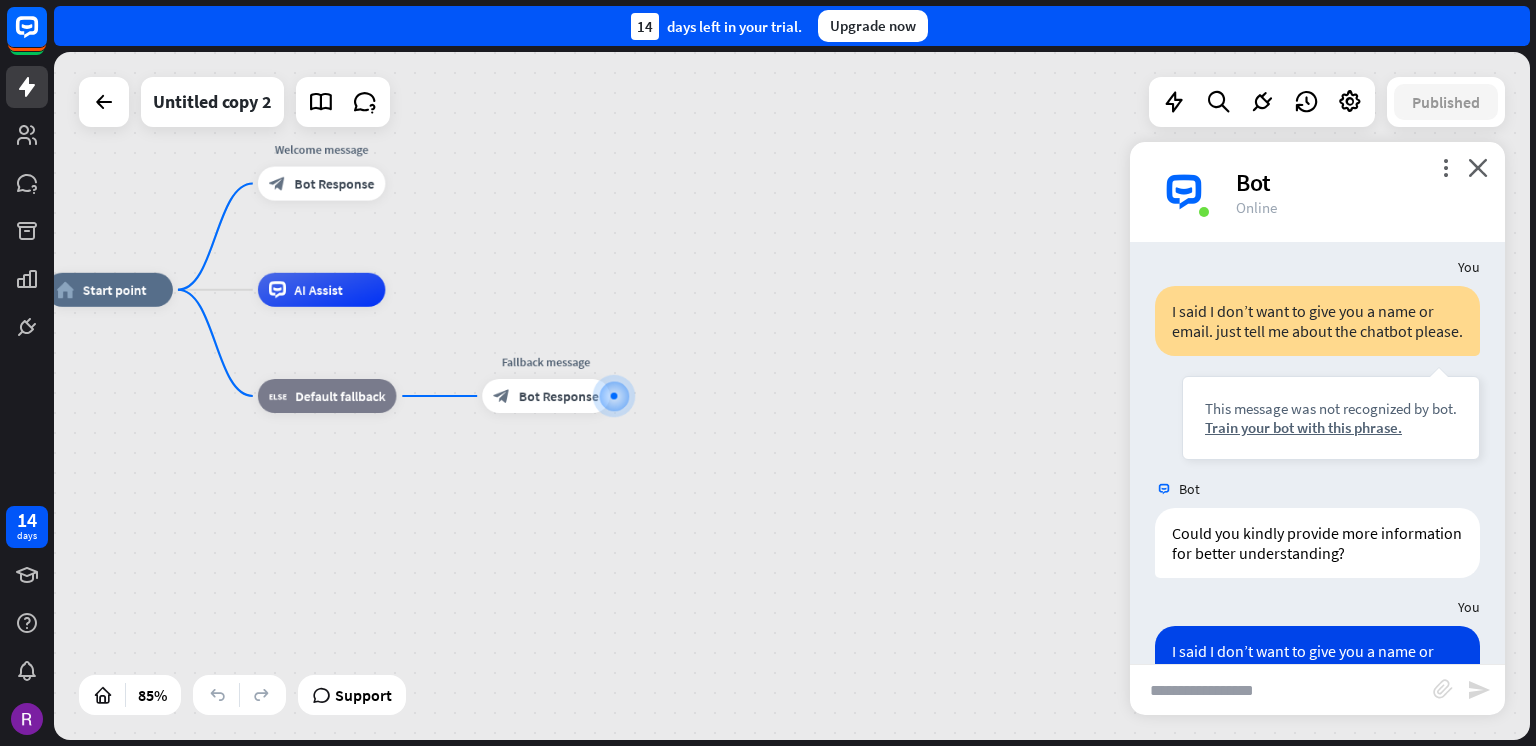 scroll, scrollTop: 0, scrollLeft: 0, axis: both 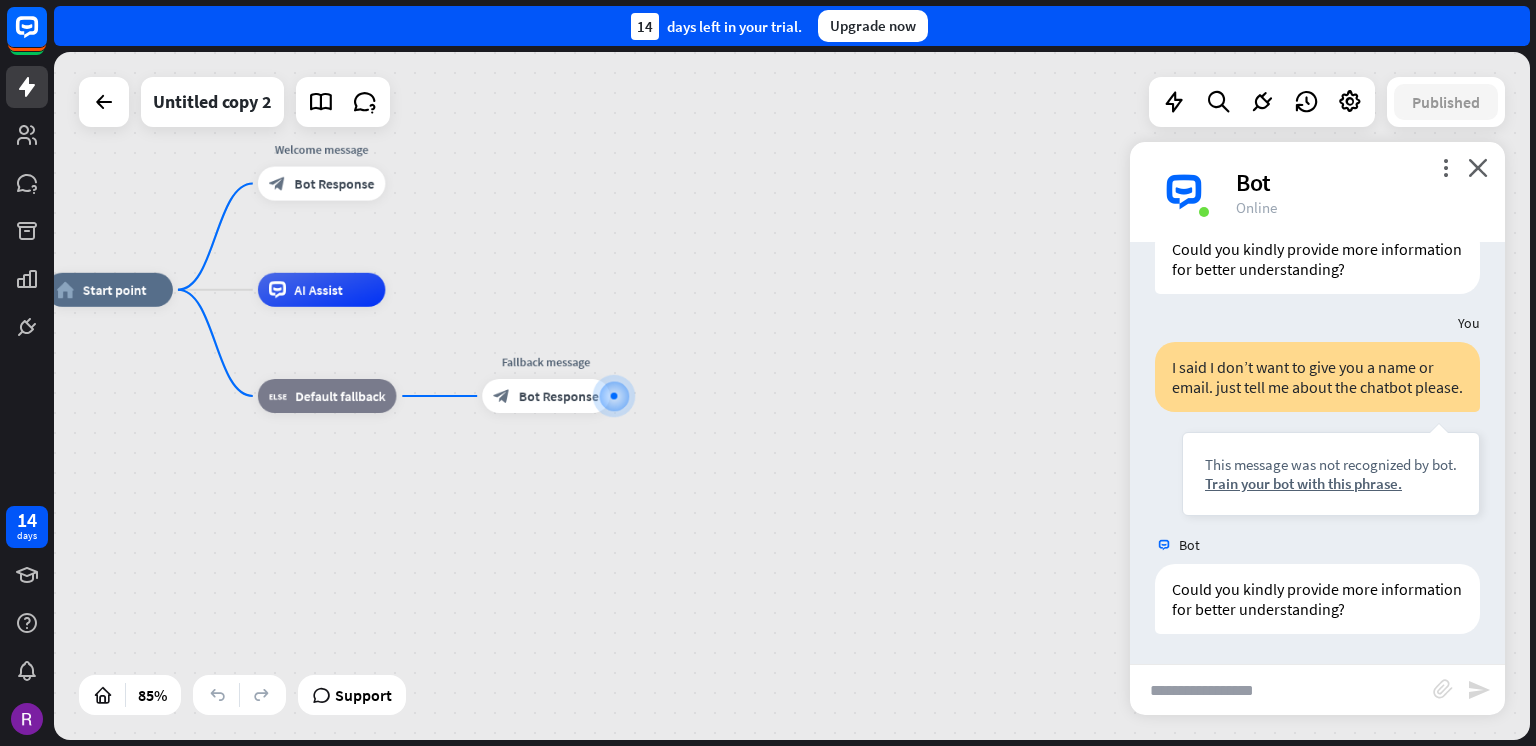 click at bounding box center (1281, 690) 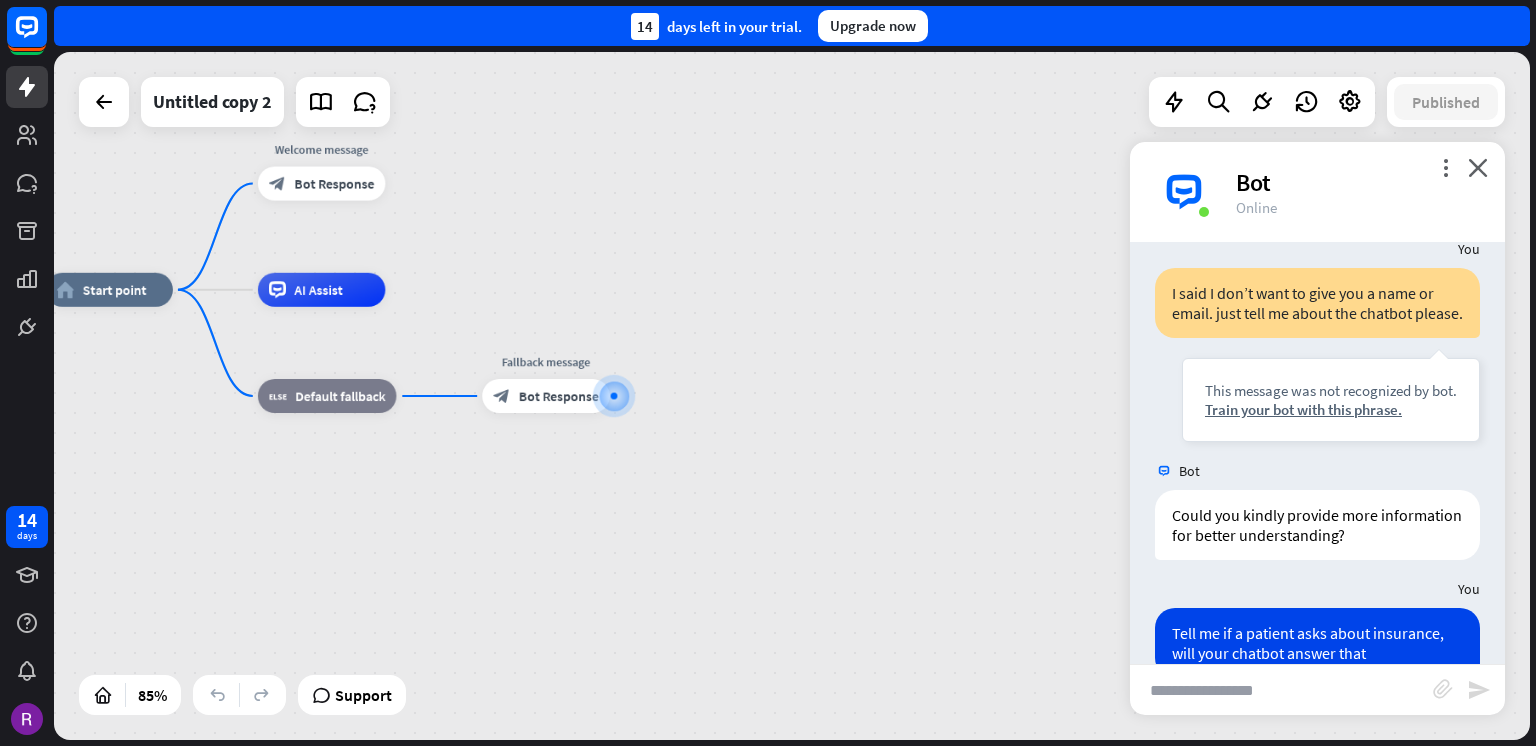 scroll, scrollTop: 0, scrollLeft: 0, axis: both 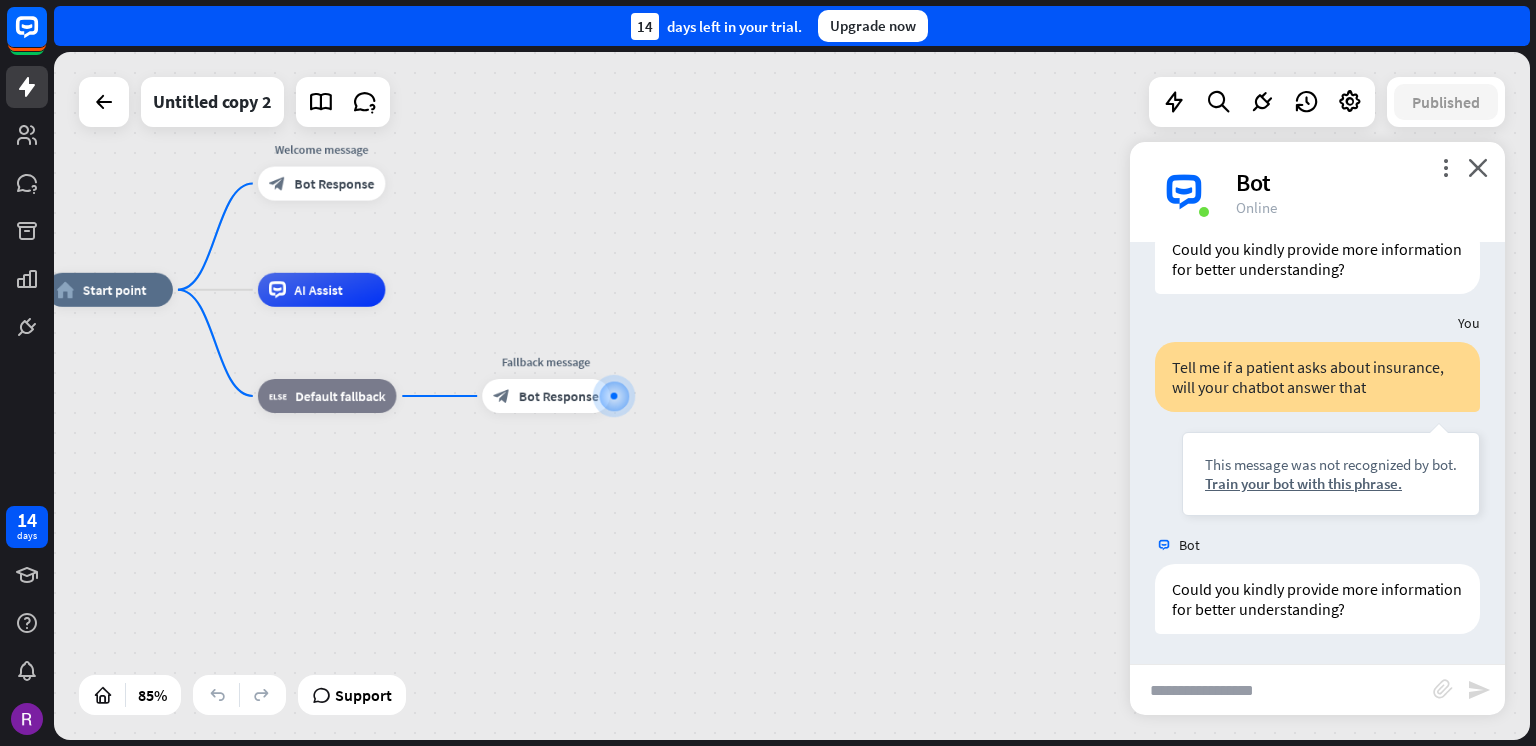click at bounding box center (1281, 690) 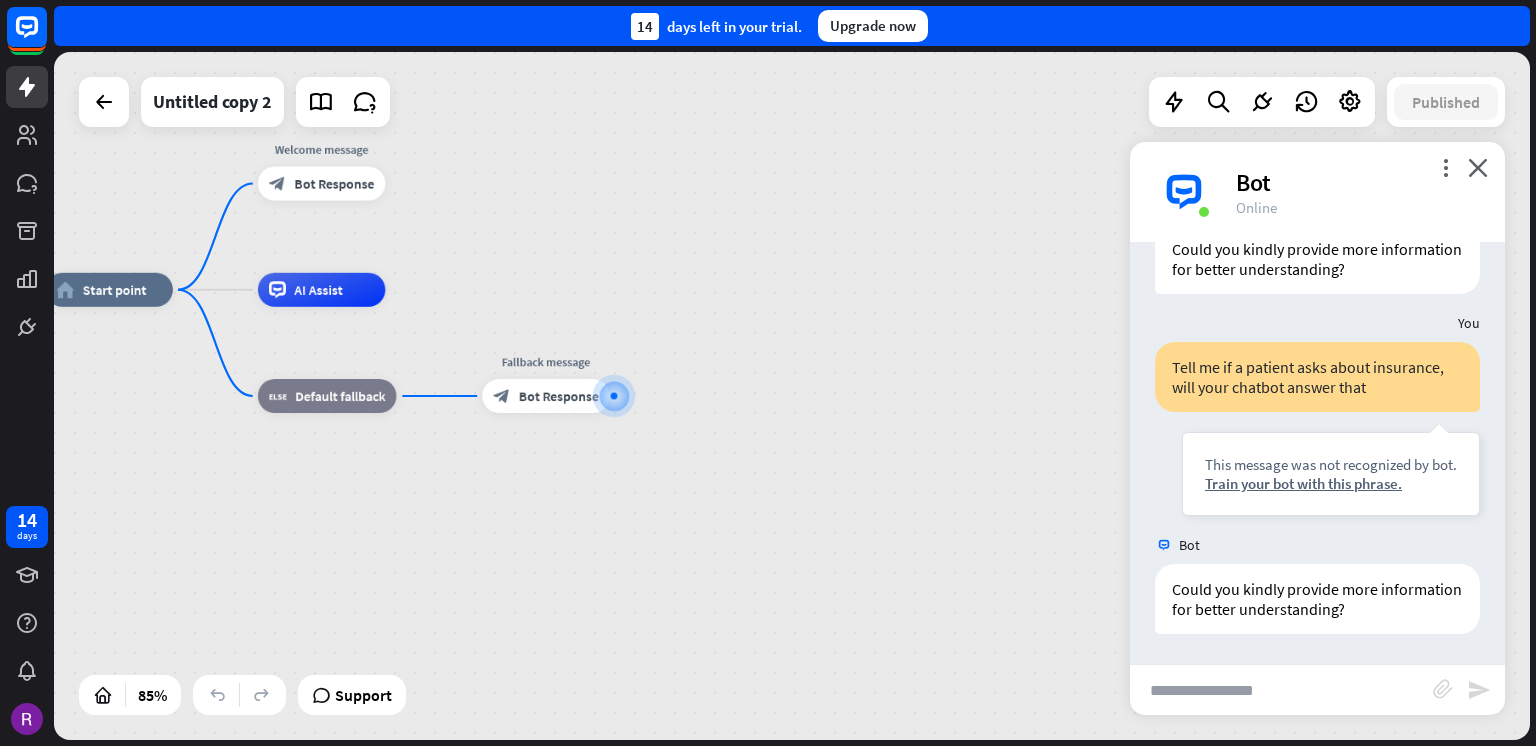 paste on "**********" 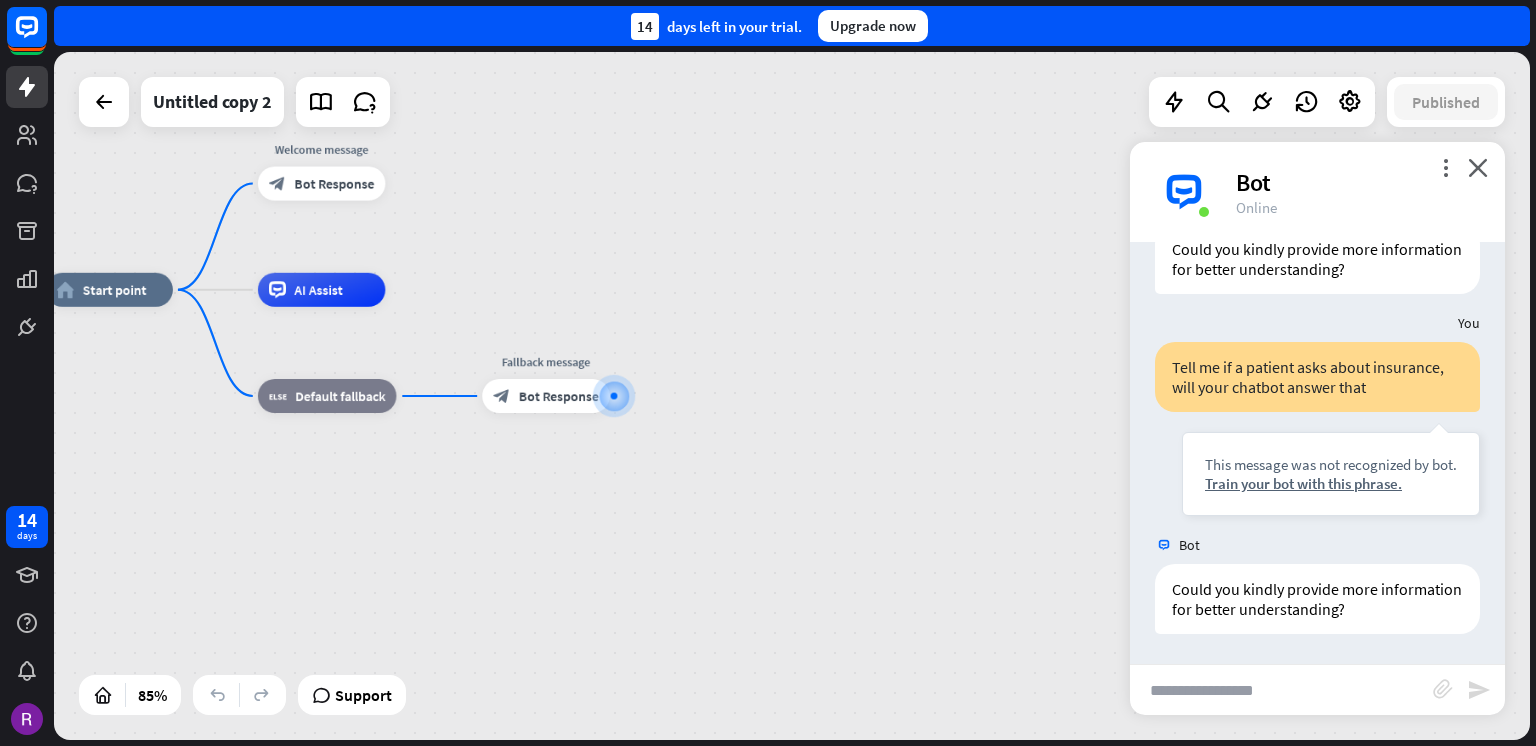 type on "**********" 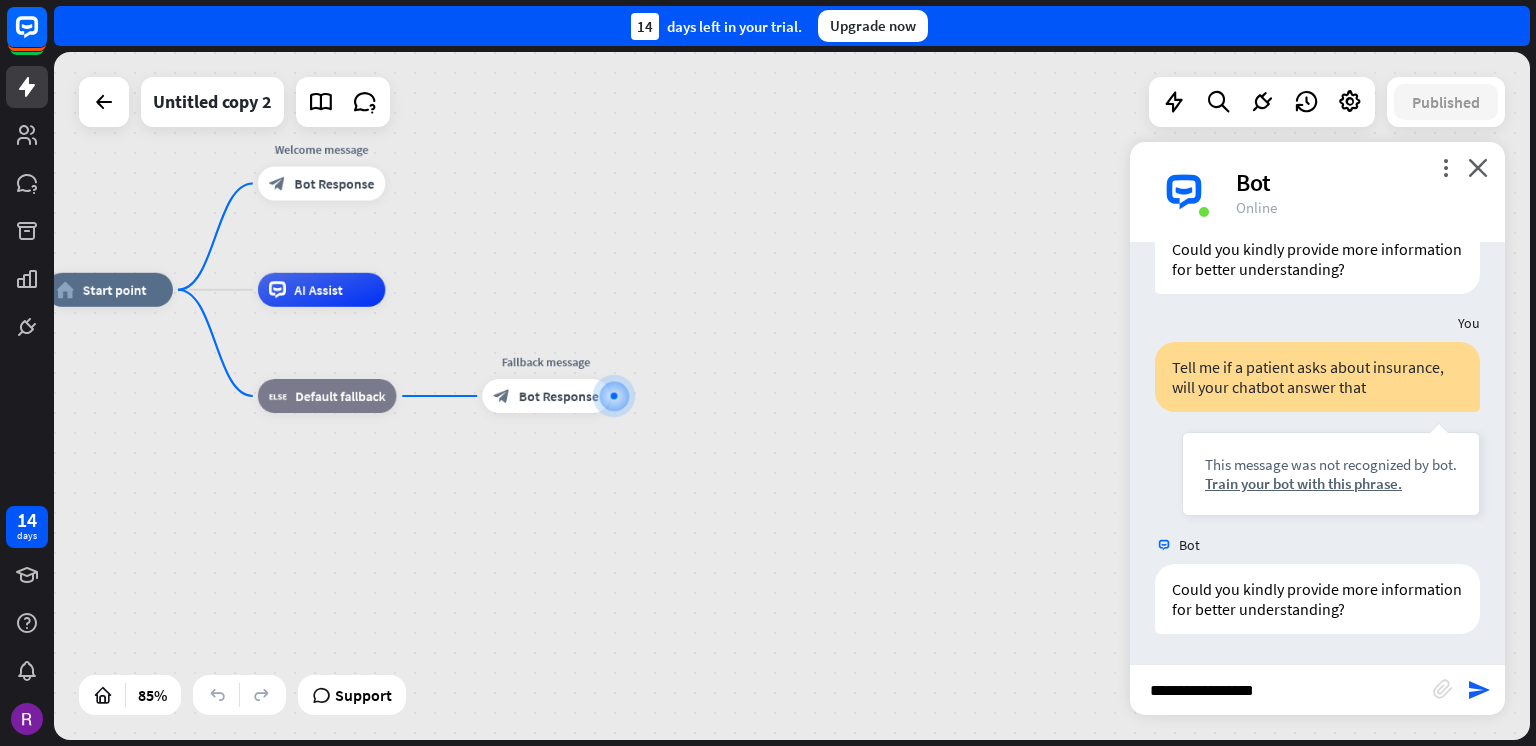 scroll, scrollTop: 0, scrollLeft: 0, axis: both 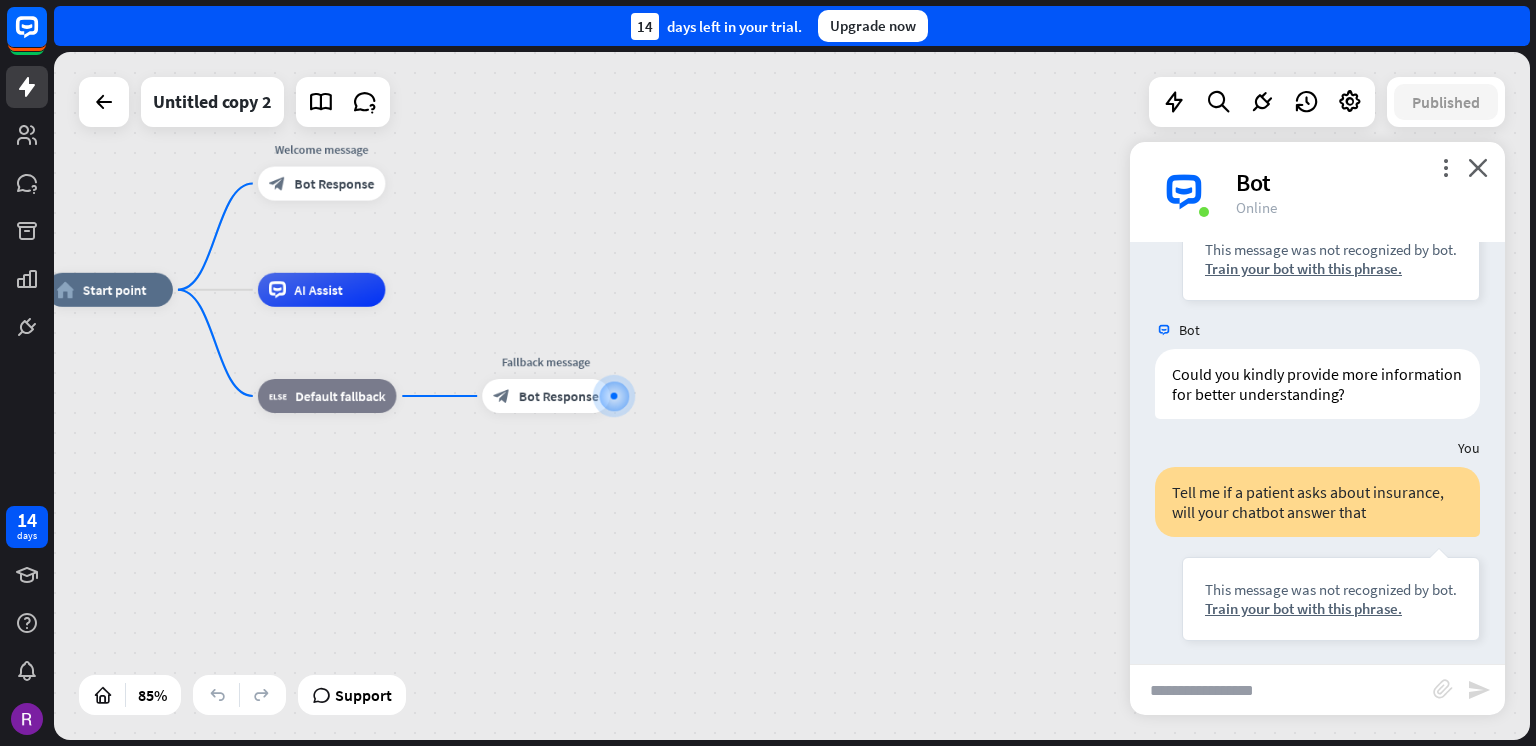 drag, startPoint x: 1046, startPoint y: 286, endPoint x: 1036, endPoint y: 284, distance: 10.198039 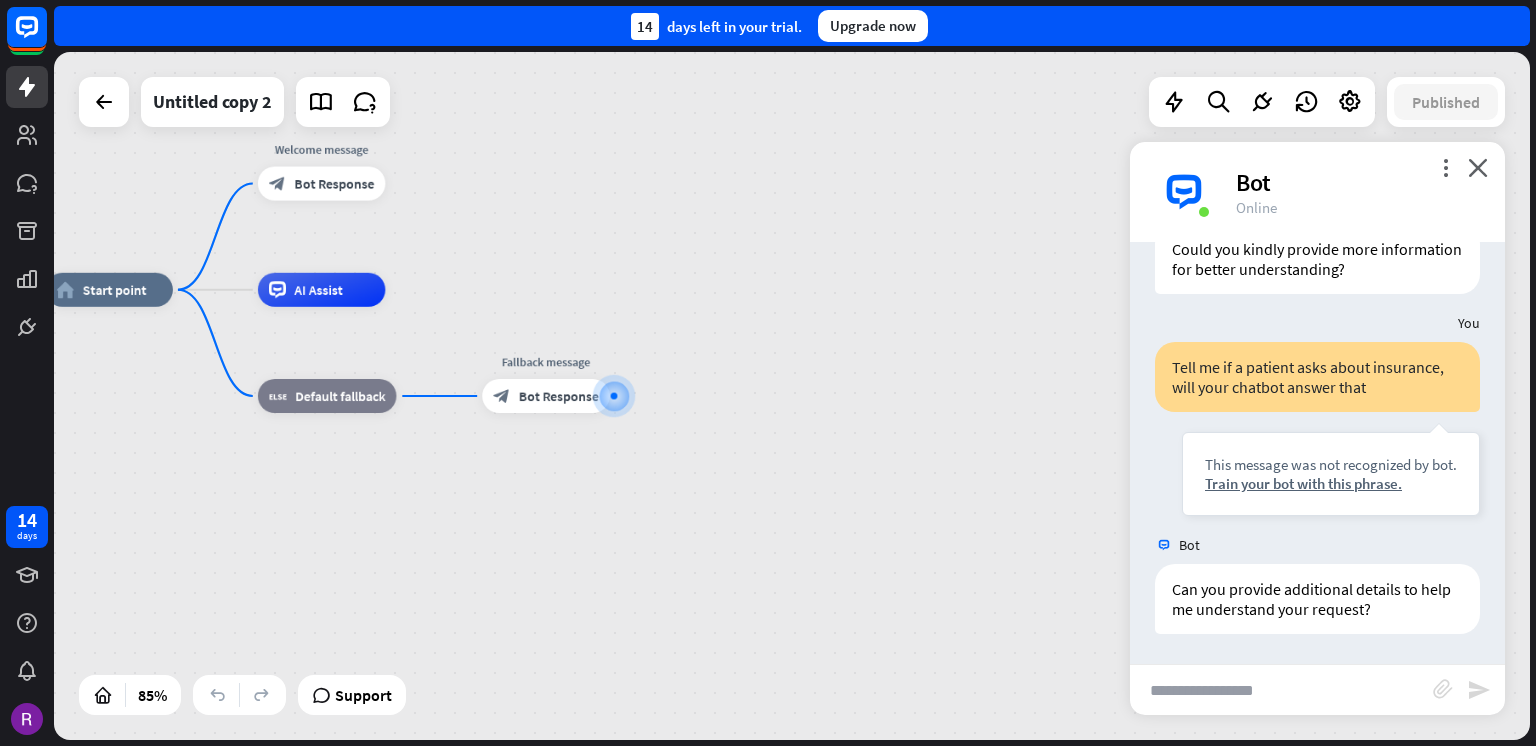 scroll, scrollTop: 3531, scrollLeft: 0, axis: vertical 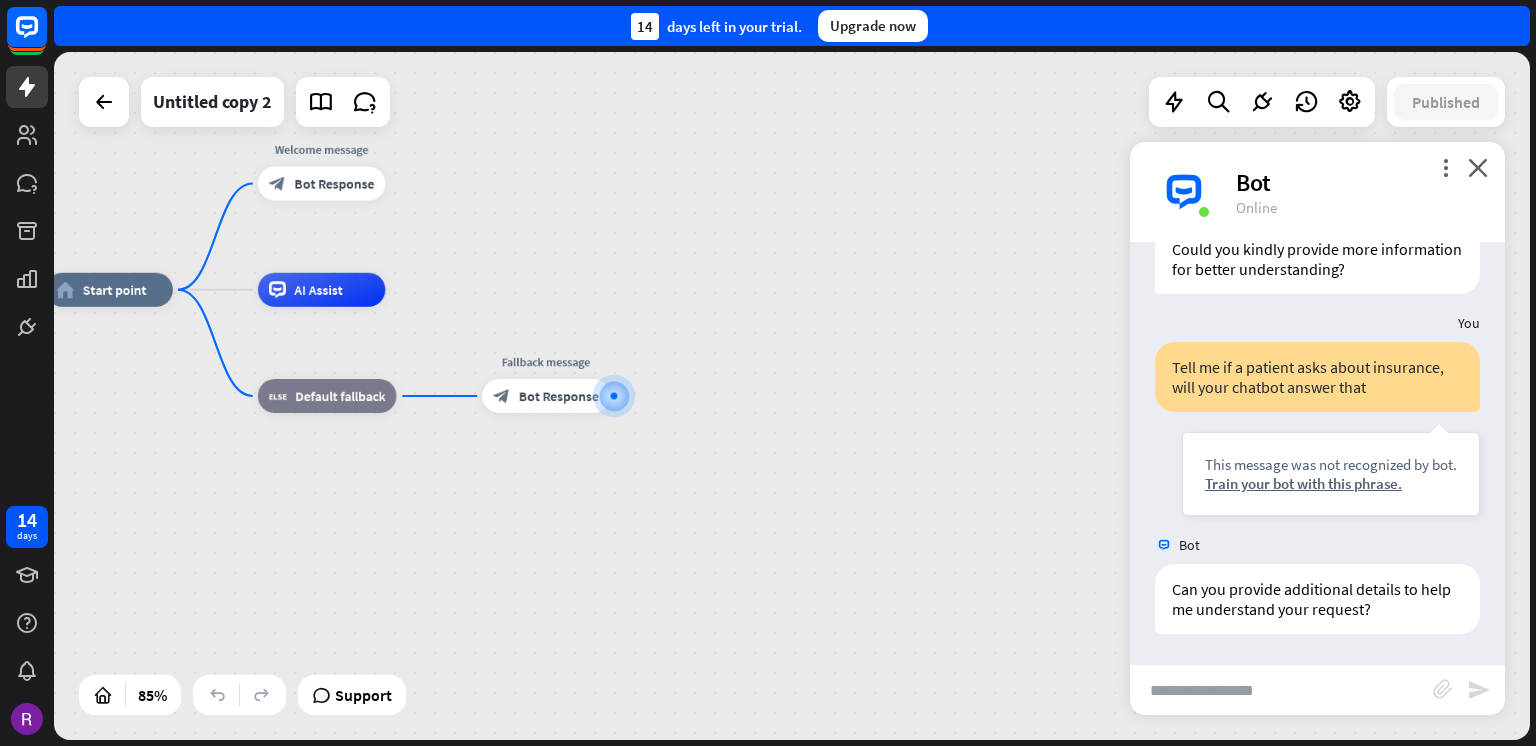 click at bounding box center (1281, 690) 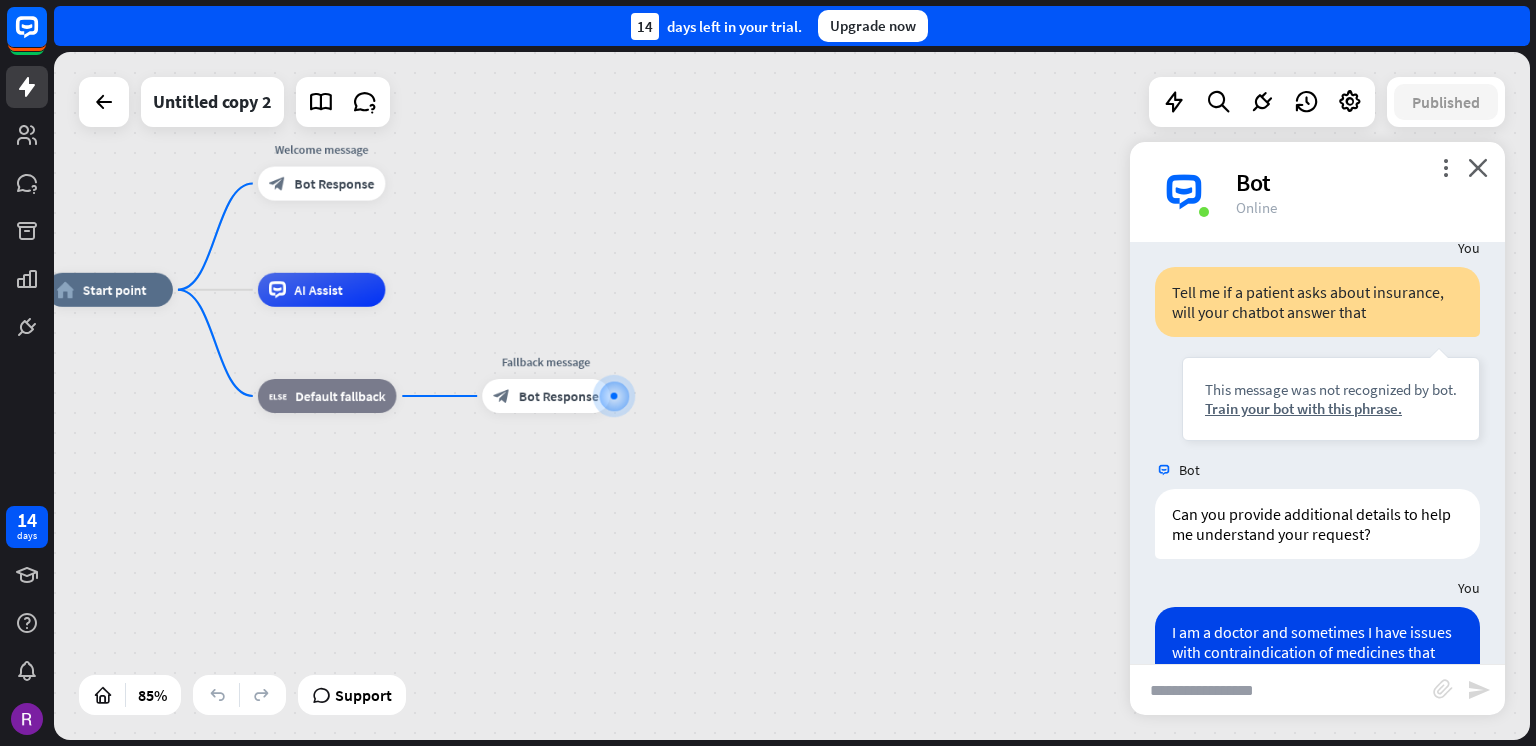 scroll, scrollTop: 0, scrollLeft: 0, axis: both 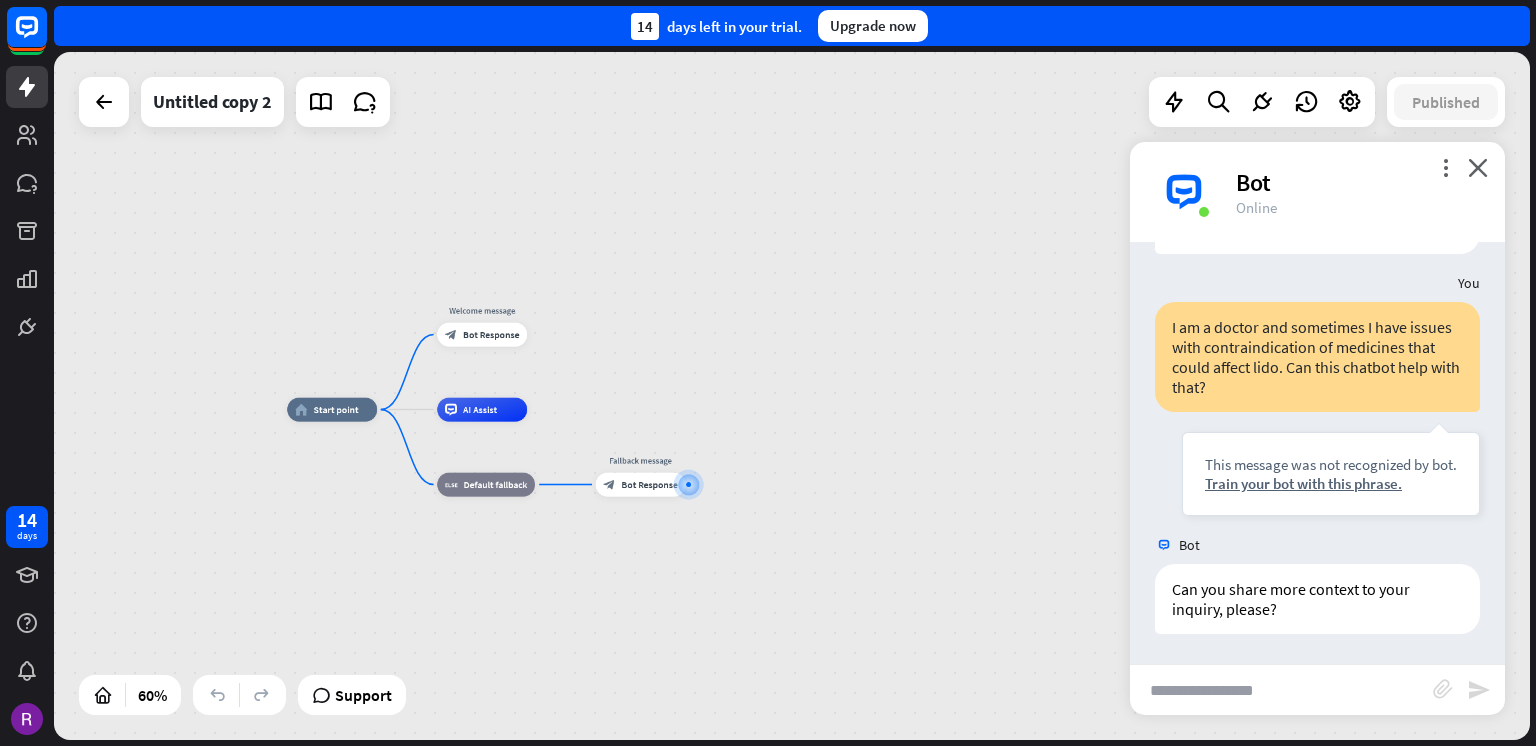 paste on "**********" 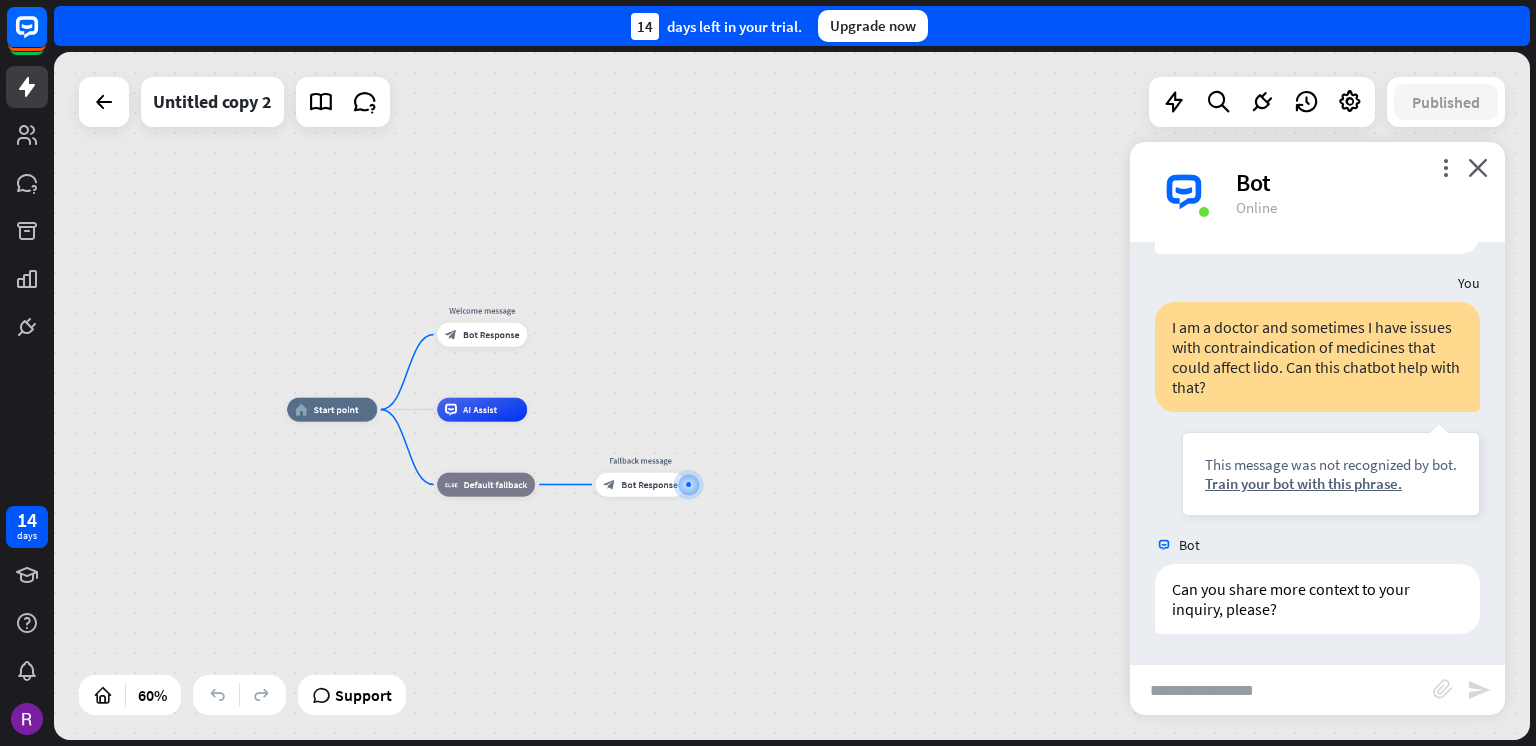 type on "**********" 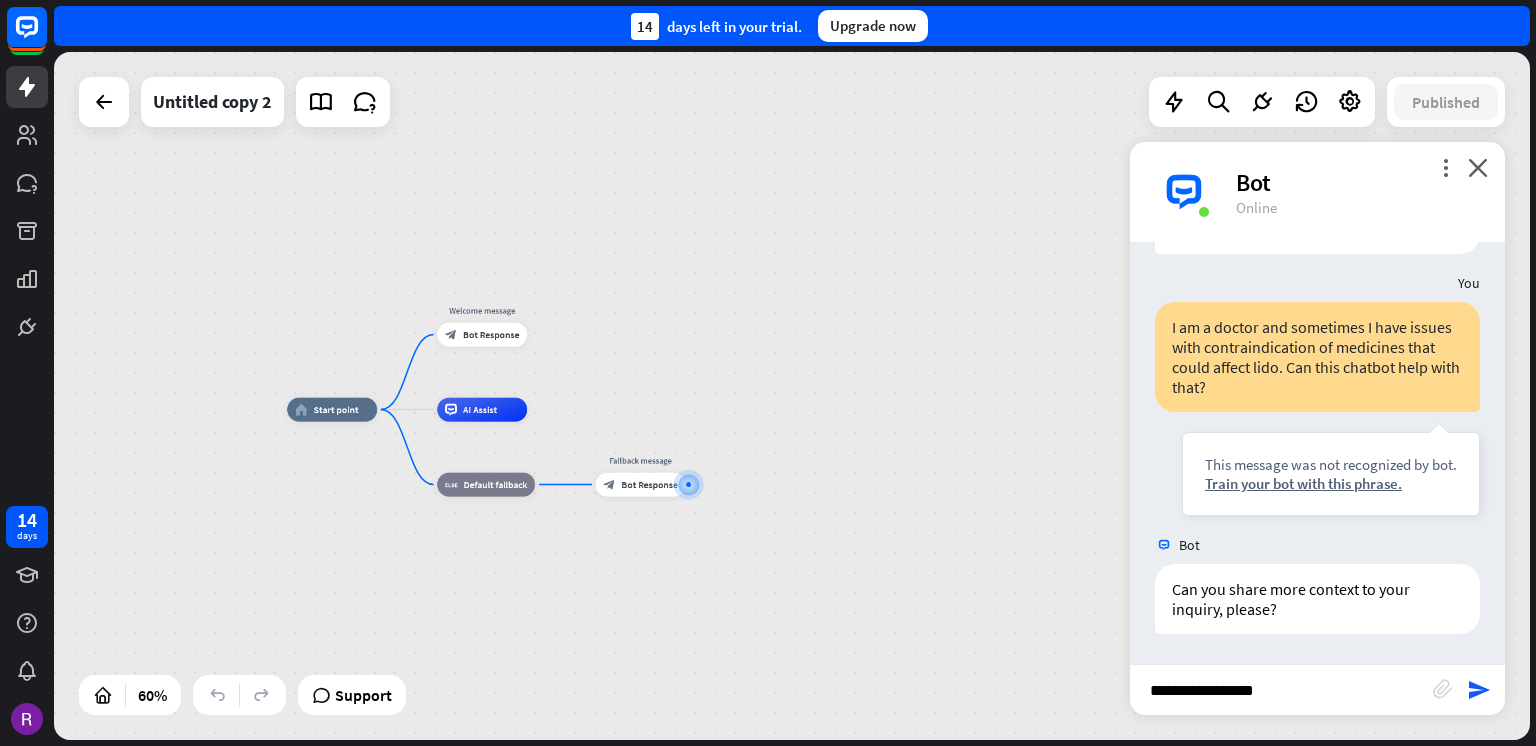 scroll, scrollTop: 0, scrollLeft: 0, axis: both 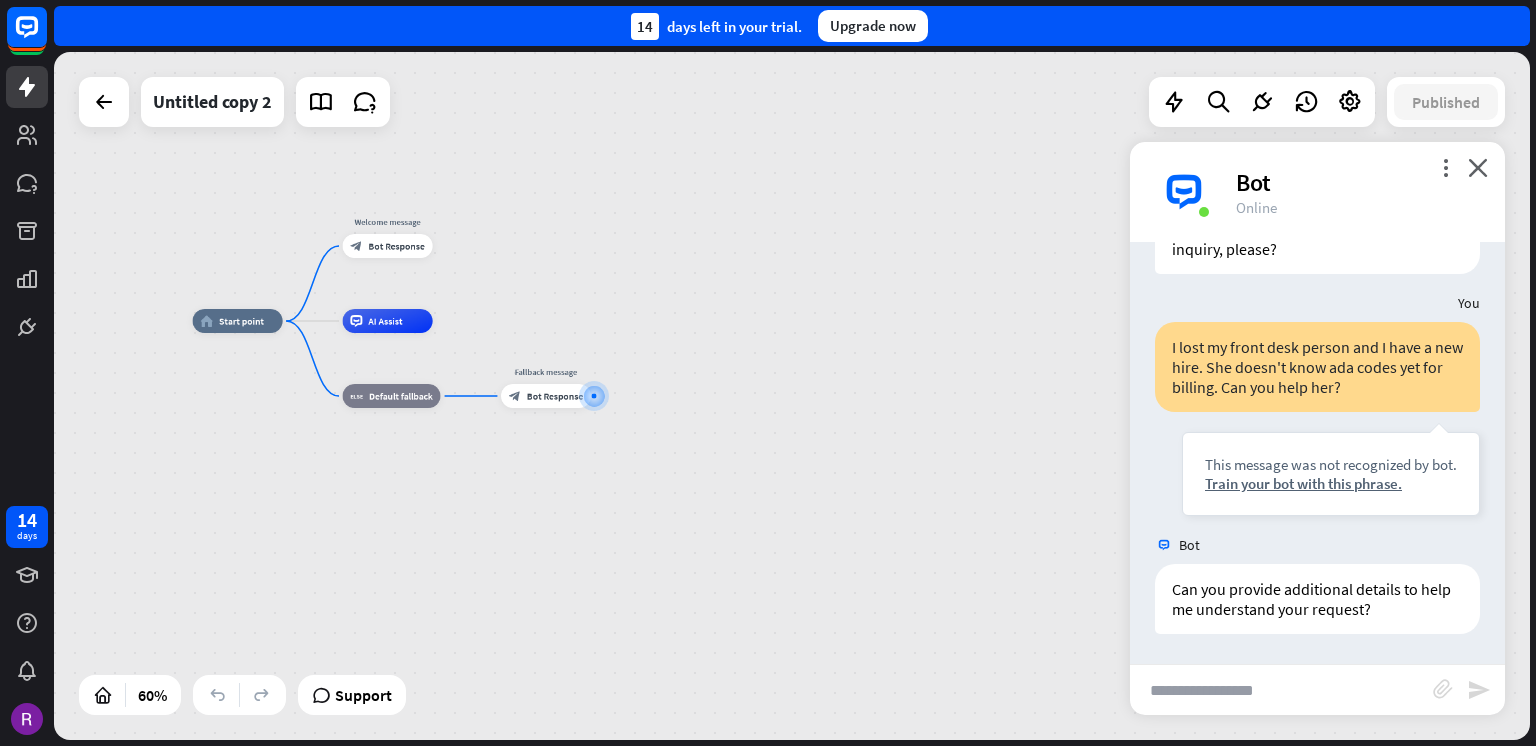 paste on "**********" 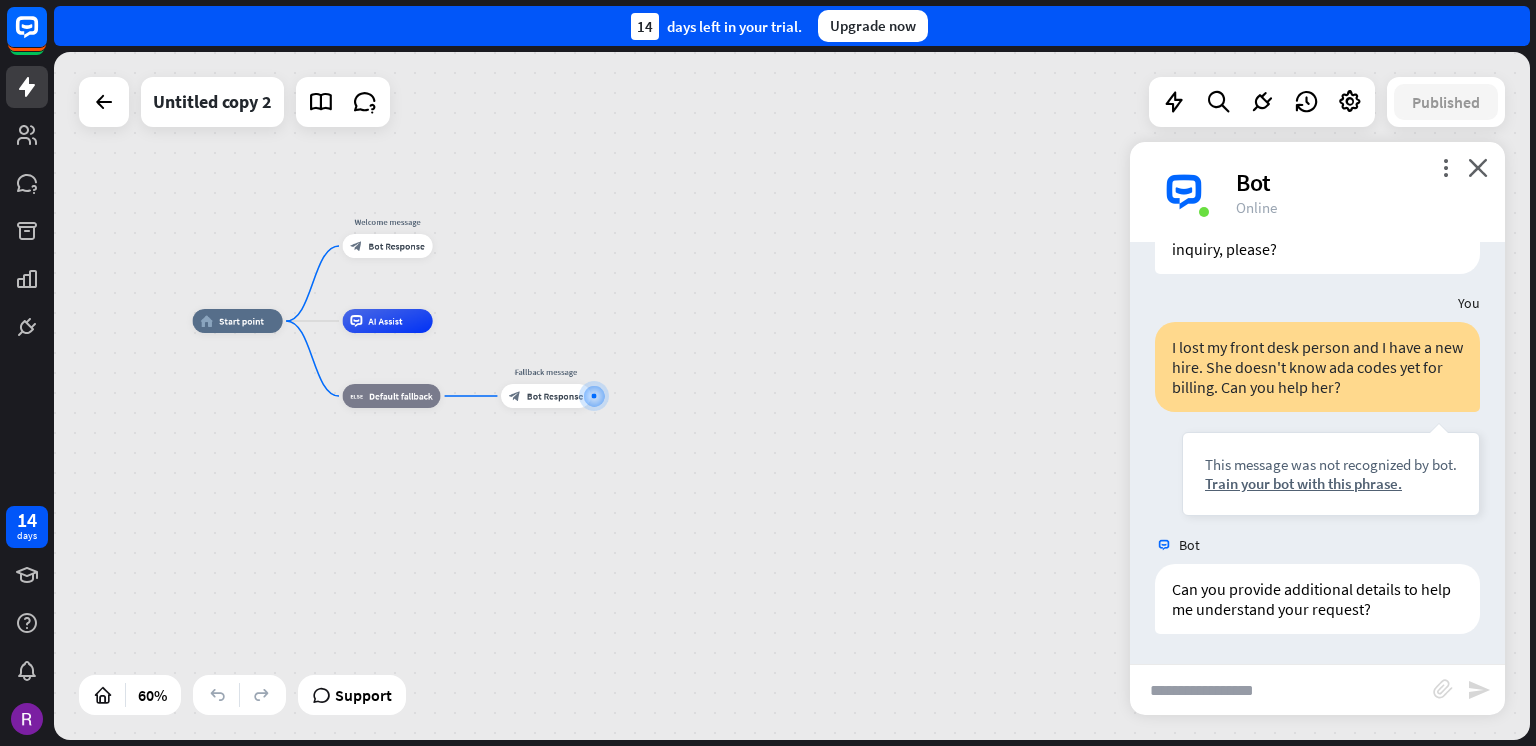 type on "**********" 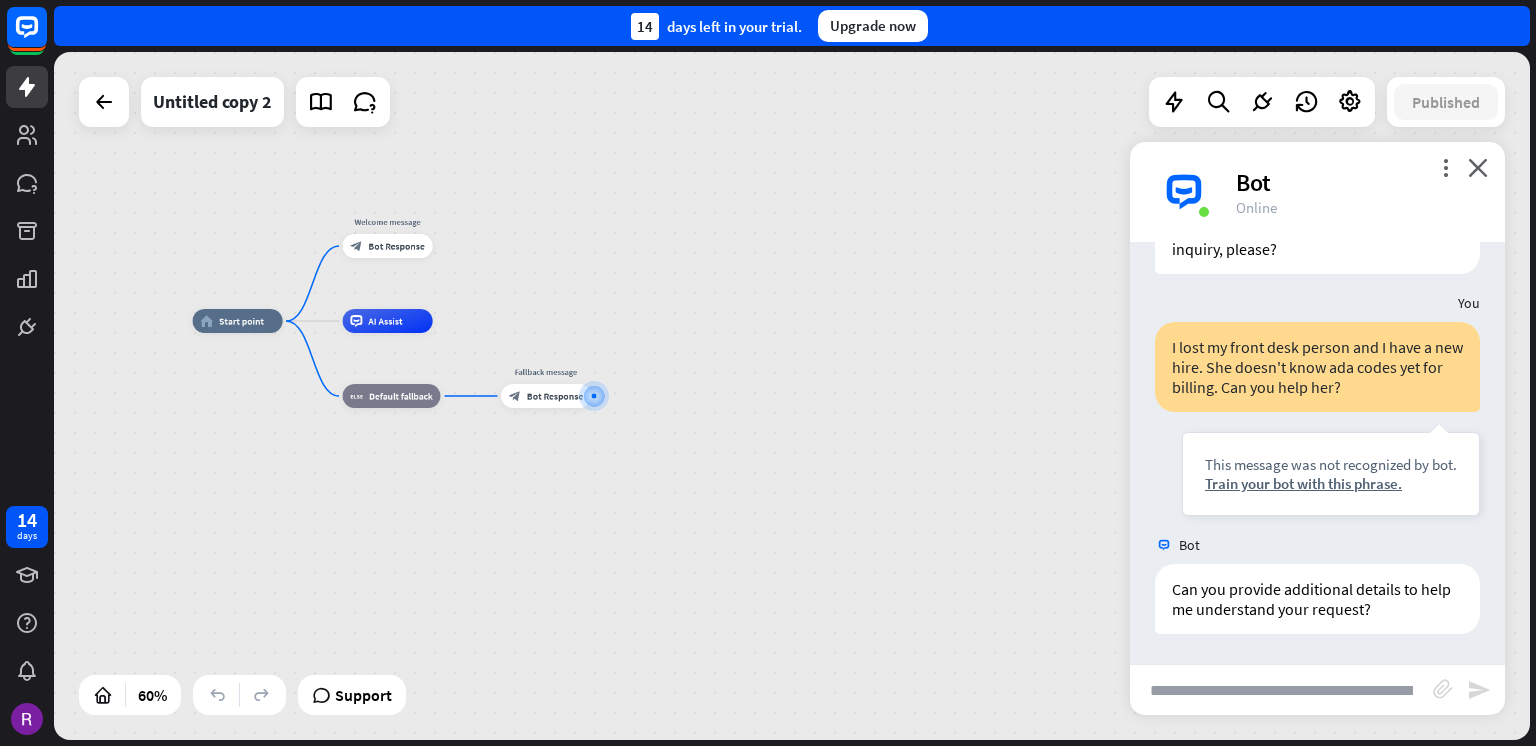 scroll, scrollTop: 0, scrollLeft: 900, axis: horizontal 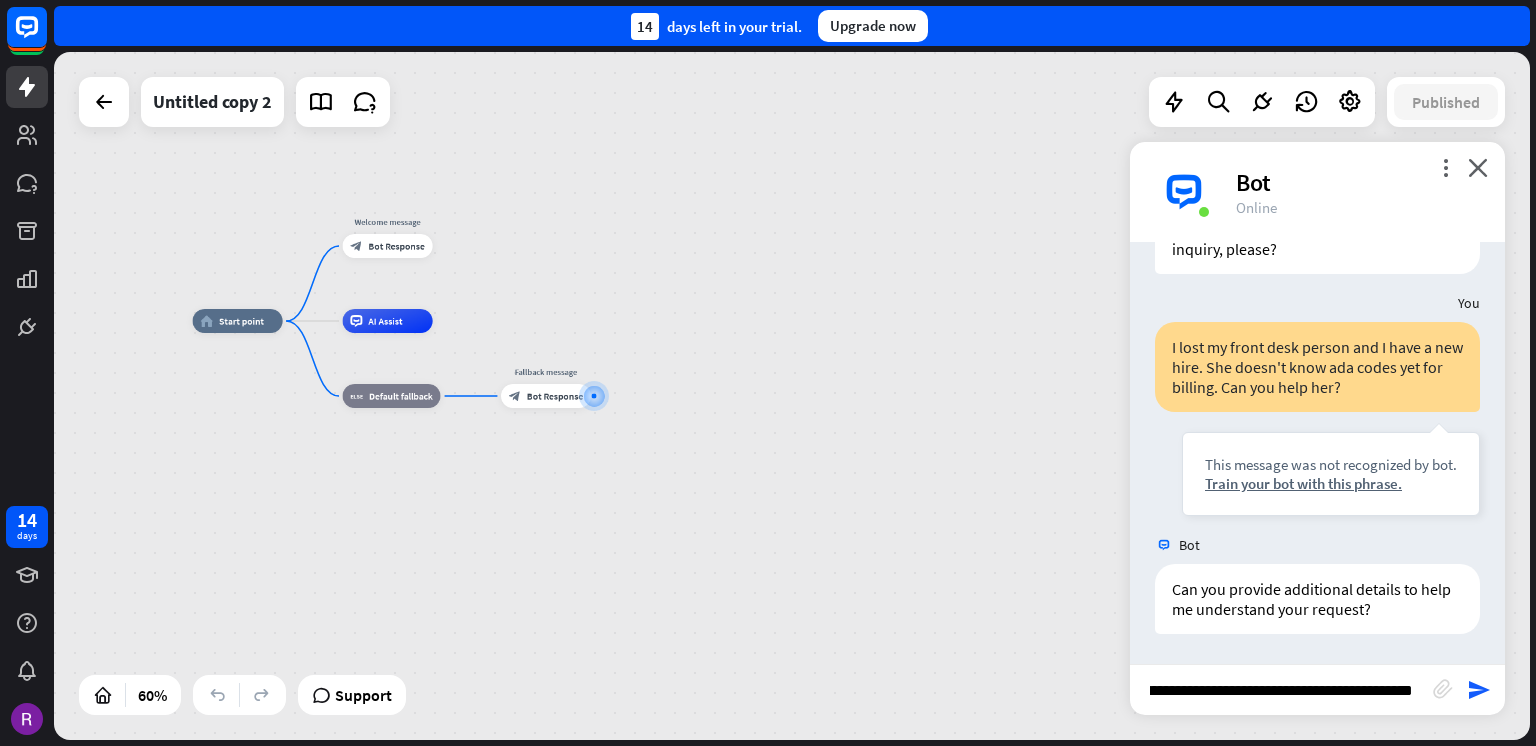 type 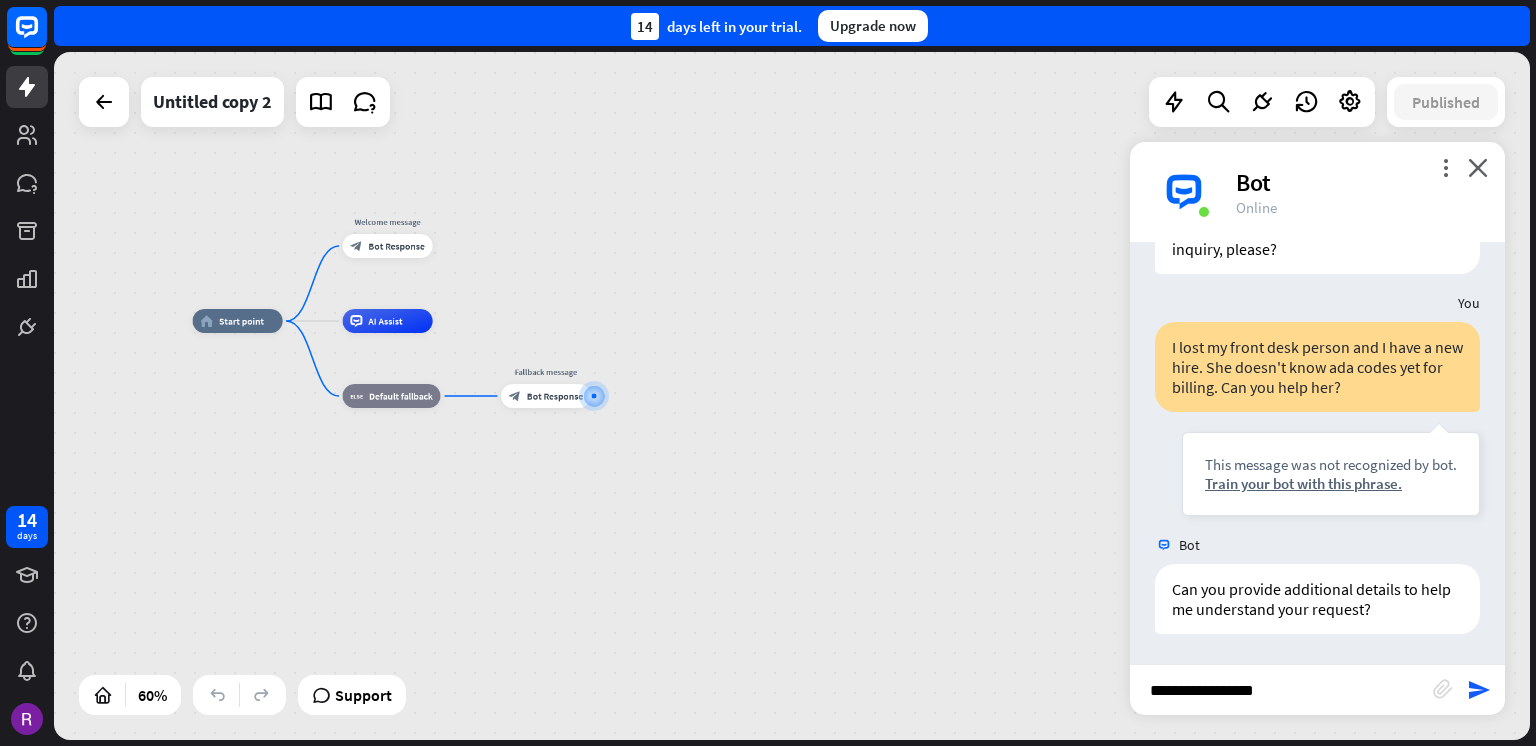 scroll, scrollTop: 0, scrollLeft: 0, axis: both 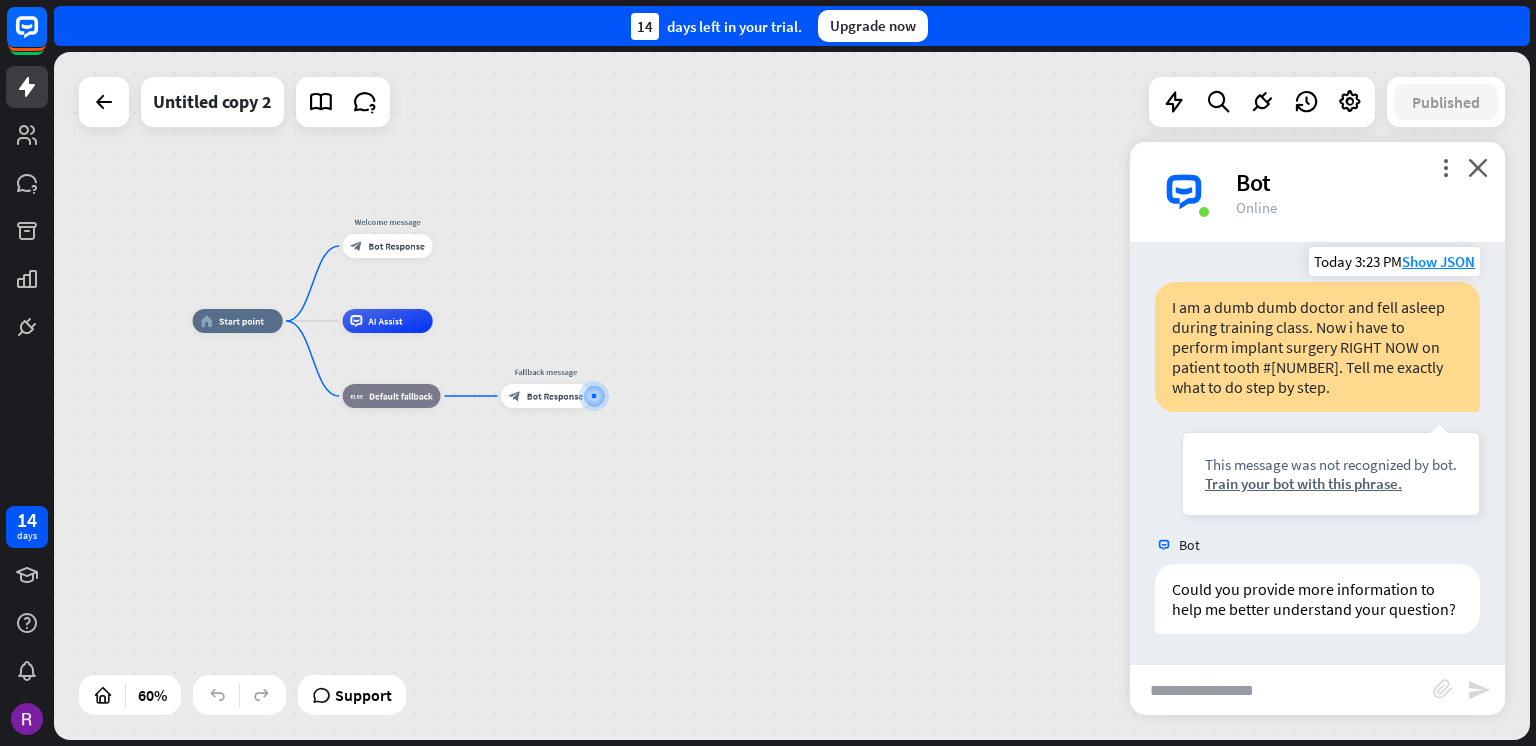 click on "I am a dumb dumb doctor and fell asleep during training class. Now i have to perform implant surgery RIGHT NOW on patient tooth #[NUMBER]. Tell me exactly what to do step by step." at bounding box center [1317, 347] 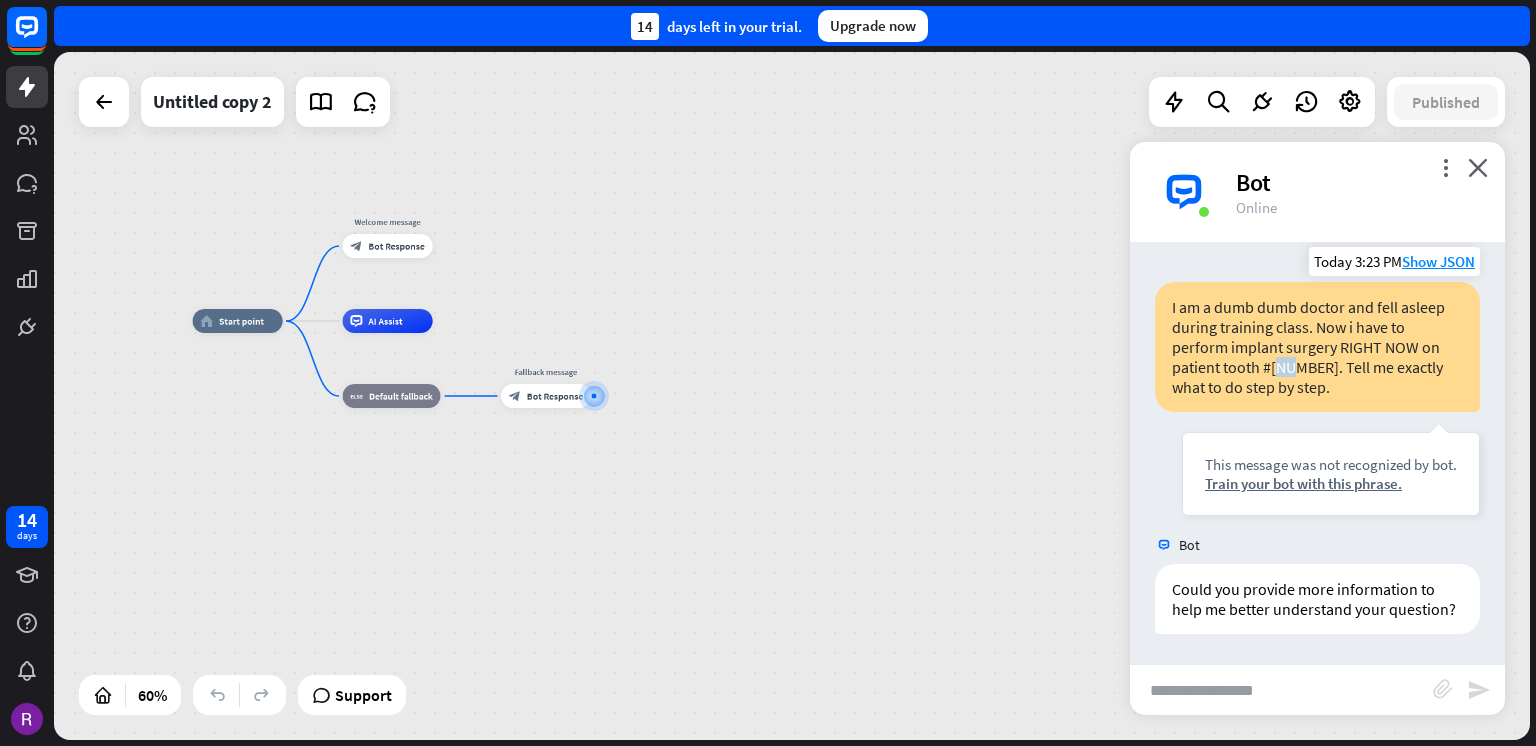 click on "I am a dumb dumb doctor and fell asleep during training class. Now i have to perform implant surgery RIGHT NOW on patient tooth #[NUMBER]. Tell me exactly what to do step by step." at bounding box center [1317, 347] 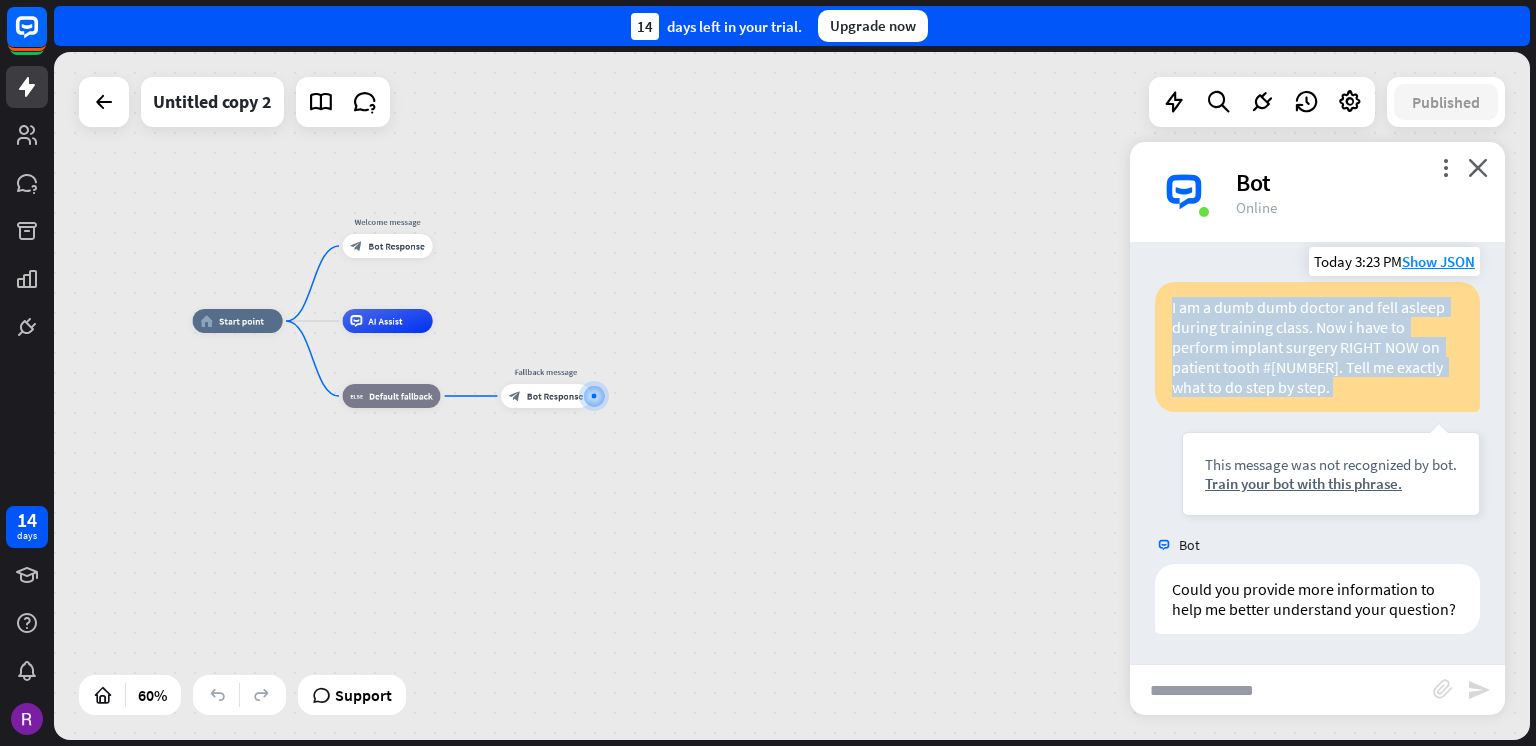 click on "I am a dumb dumb doctor and fell asleep during training class. Now i have to perform implant surgery RIGHT NOW on patient tooth #[NUMBER]. Tell me exactly what to do step by step." at bounding box center (1317, 347) 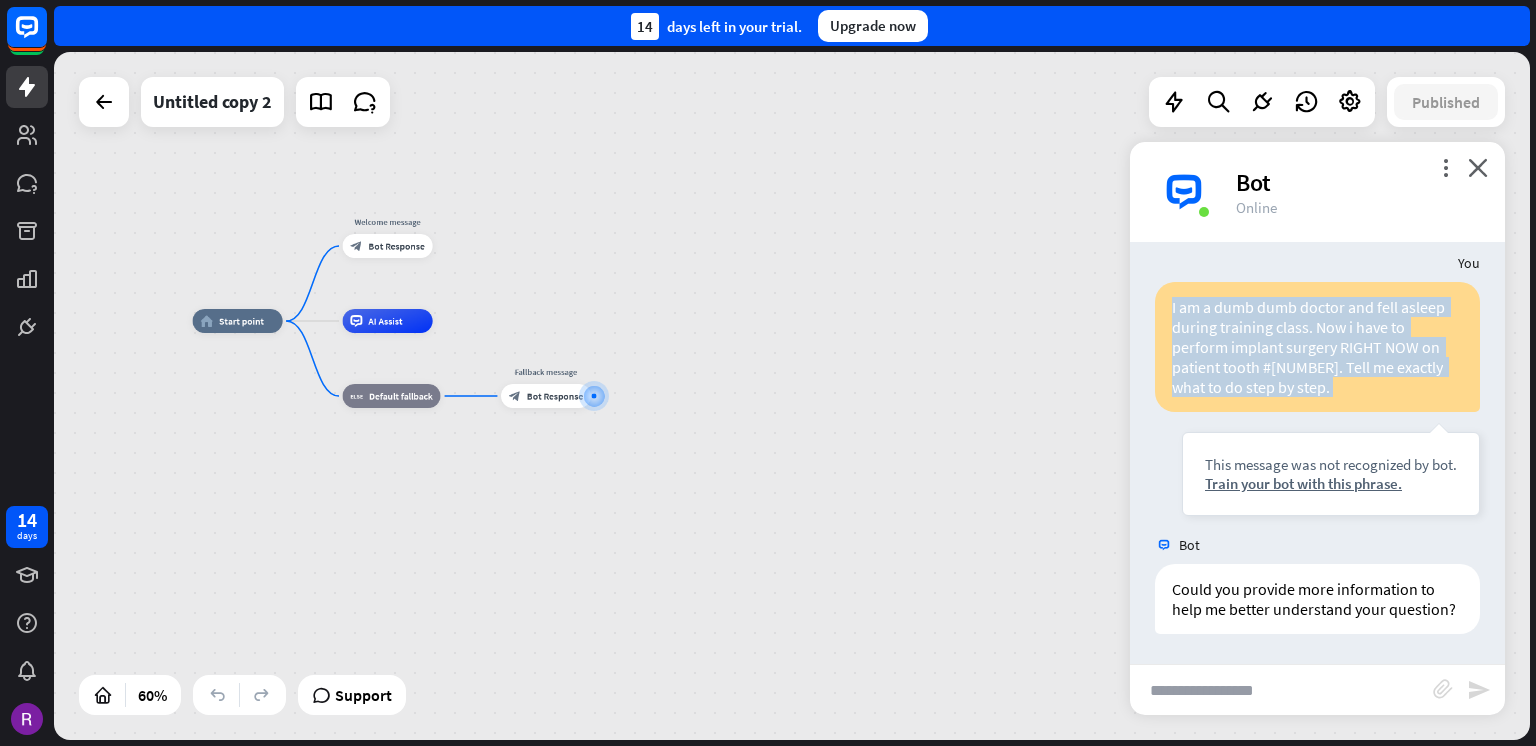 copy on "I am a dumb dumb doctor and fell asleep during training class. Now i have to perform implant surgery RIGHT NOW on patient tooth #[NUMBER]. Tell me exactly what to do step by step." 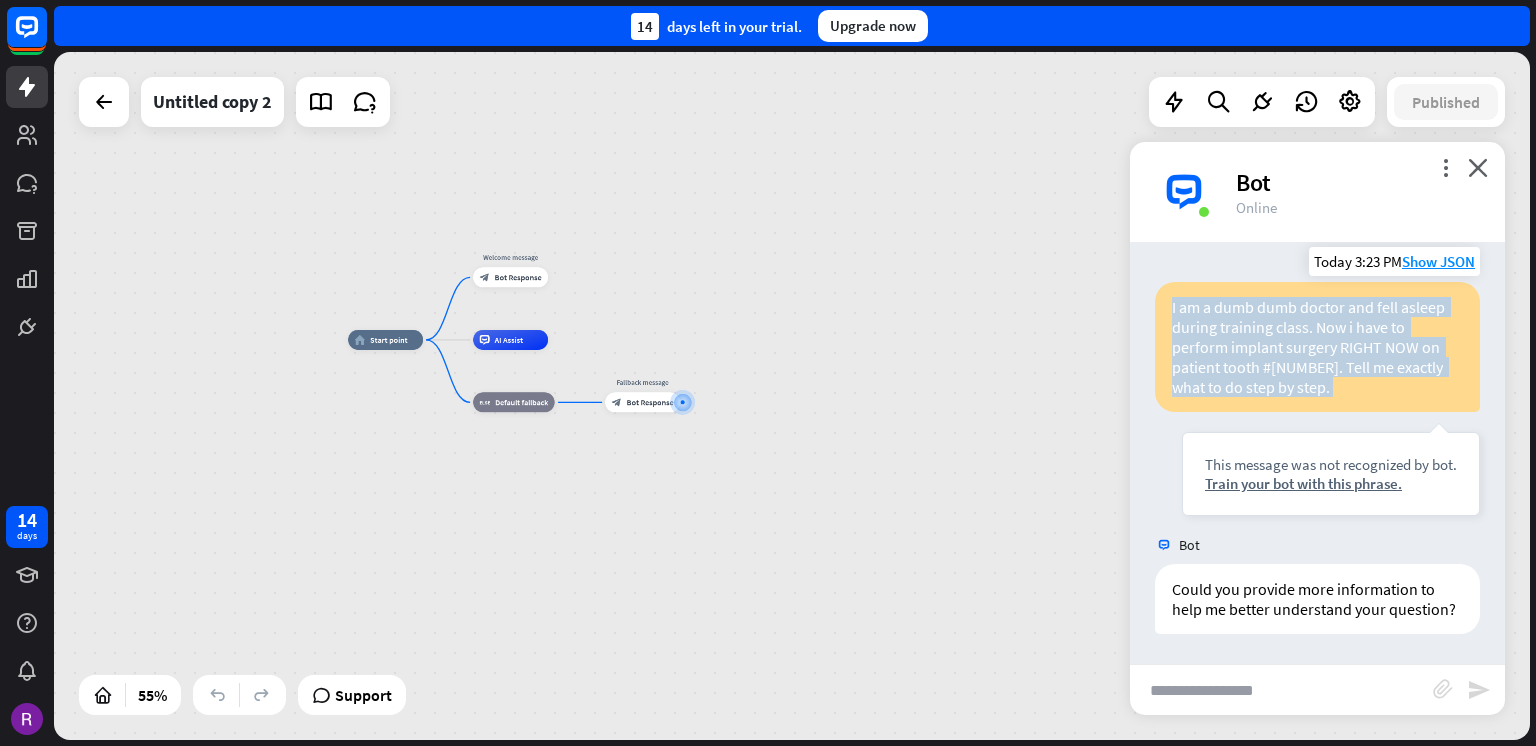 scroll, scrollTop: 4689, scrollLeft: 0, axis: vertical 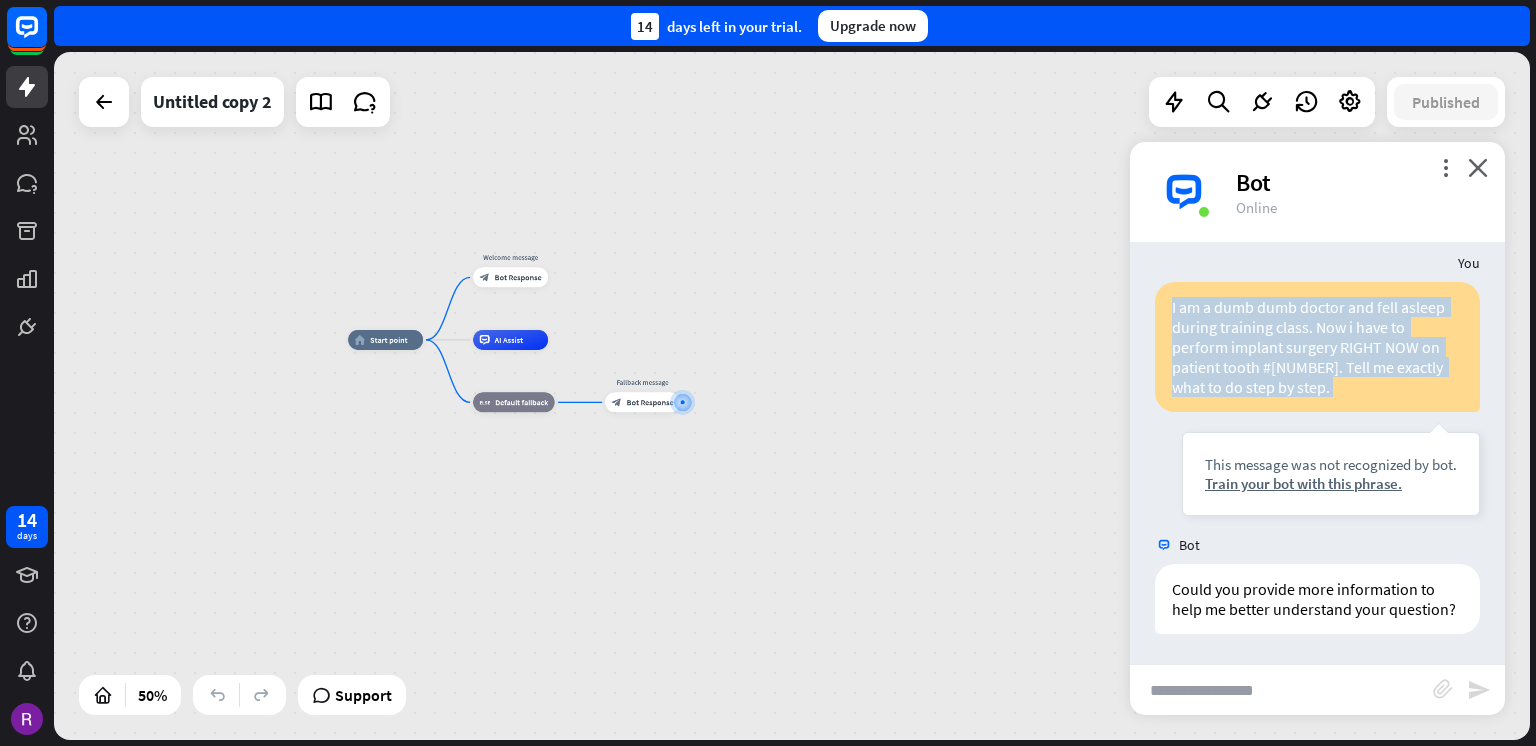 drag, startPoint x: 972, startPoint y: 162, endPoint x: 953, endPoint y: 149, distance: 23.021729 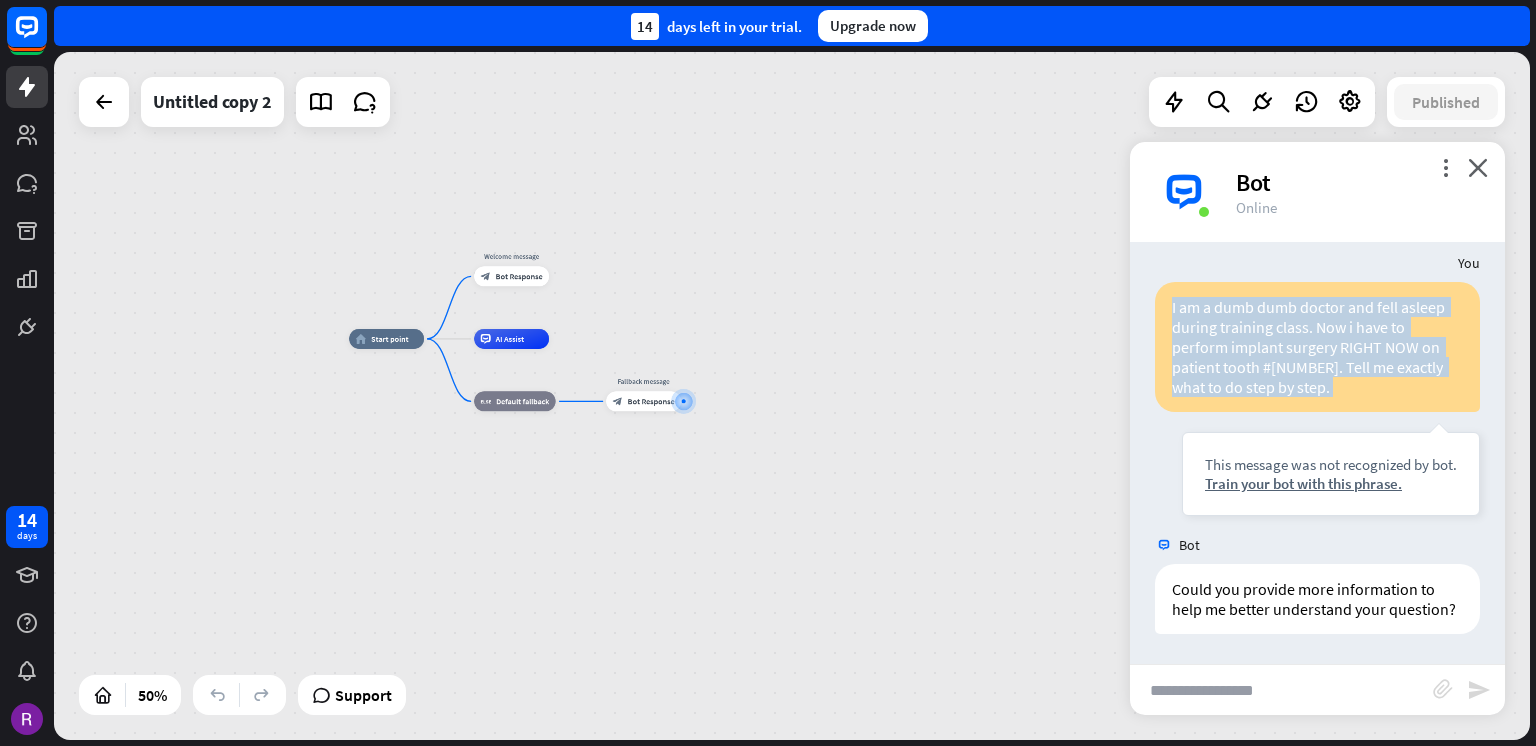 click on "home_2   Start point                 Welcome message   block_bot_response   Bot Response                     AI Assist                   block_fallback   Default fallback                 Fallback message   block_bot_response   Bot Response" at bounding box center [792, 396] 